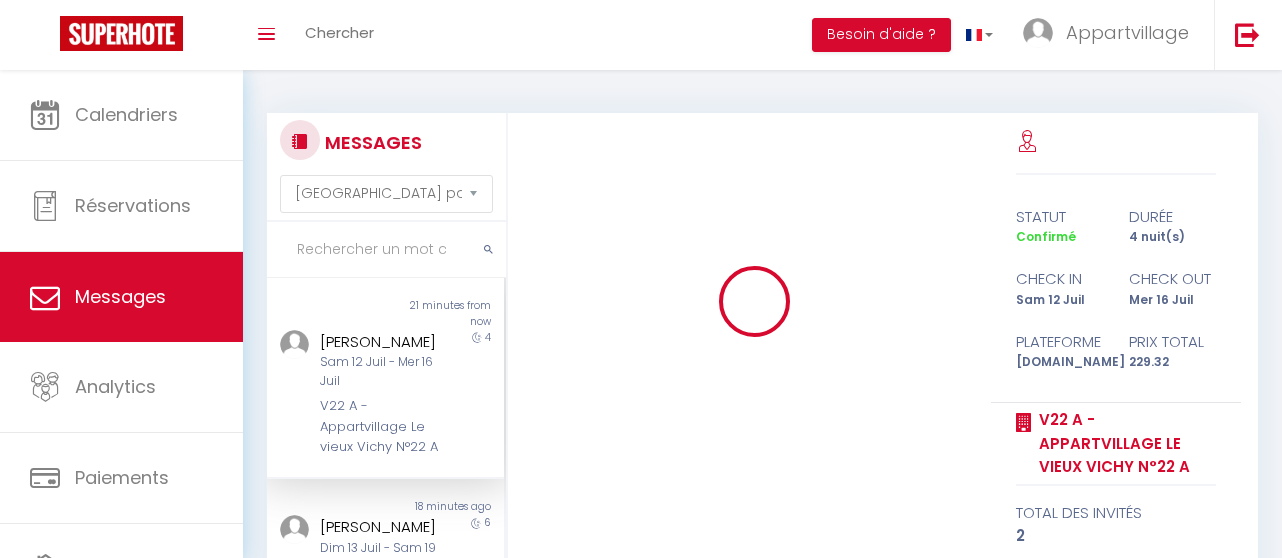 select on "message" 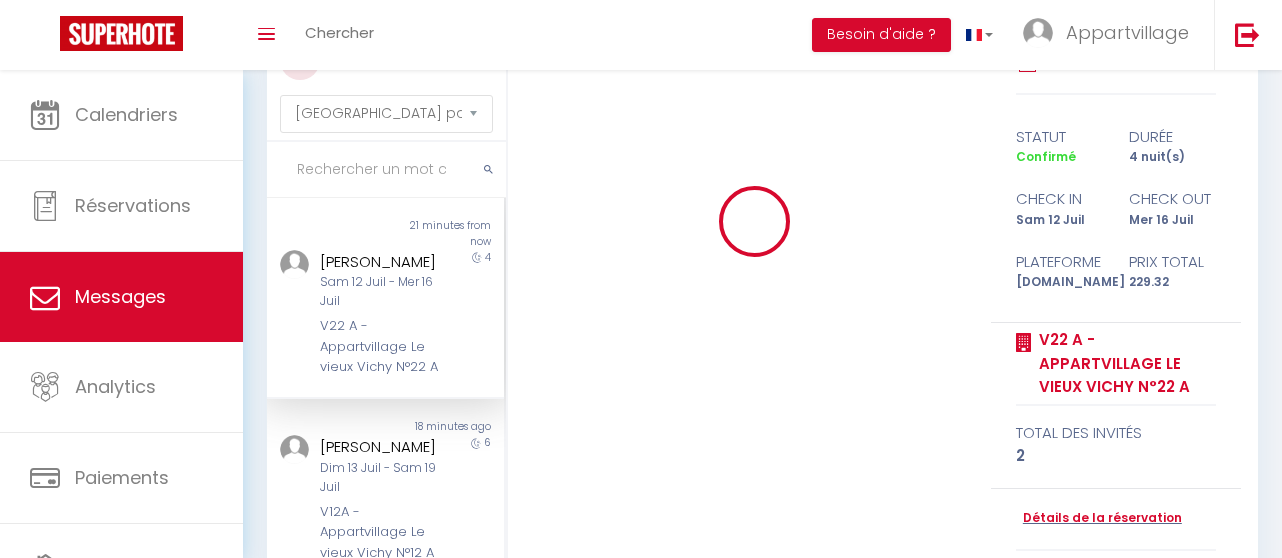 scroll, scrollTop: 80, scrollLeft: 0, axis: vertical 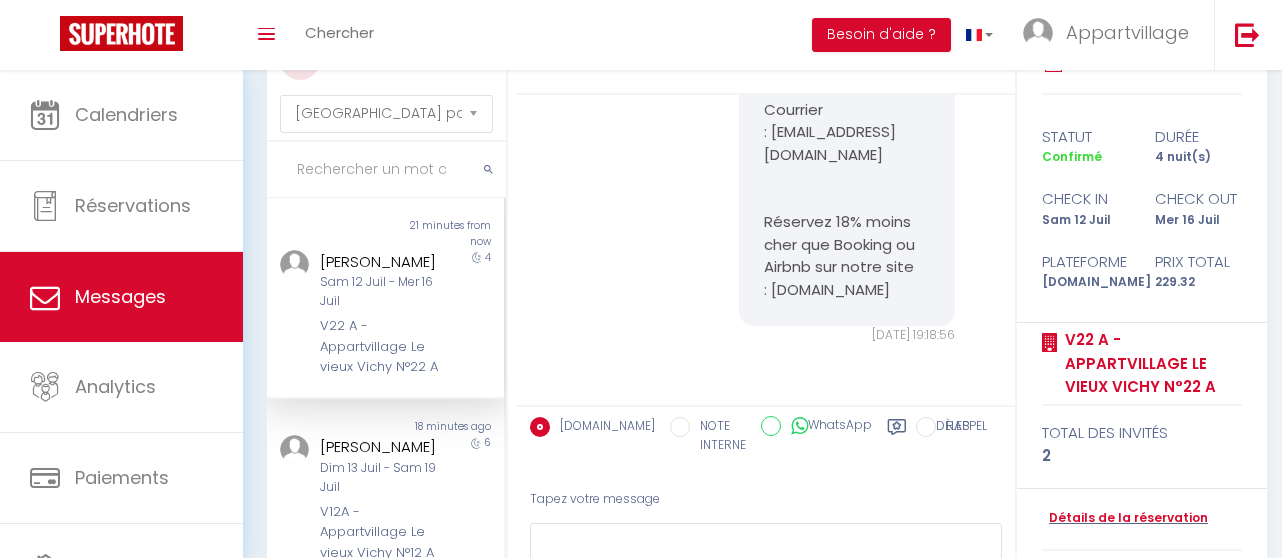 click on "Sam 12 Juil - Mer 16 Juil" at bounding box center (382, 292) 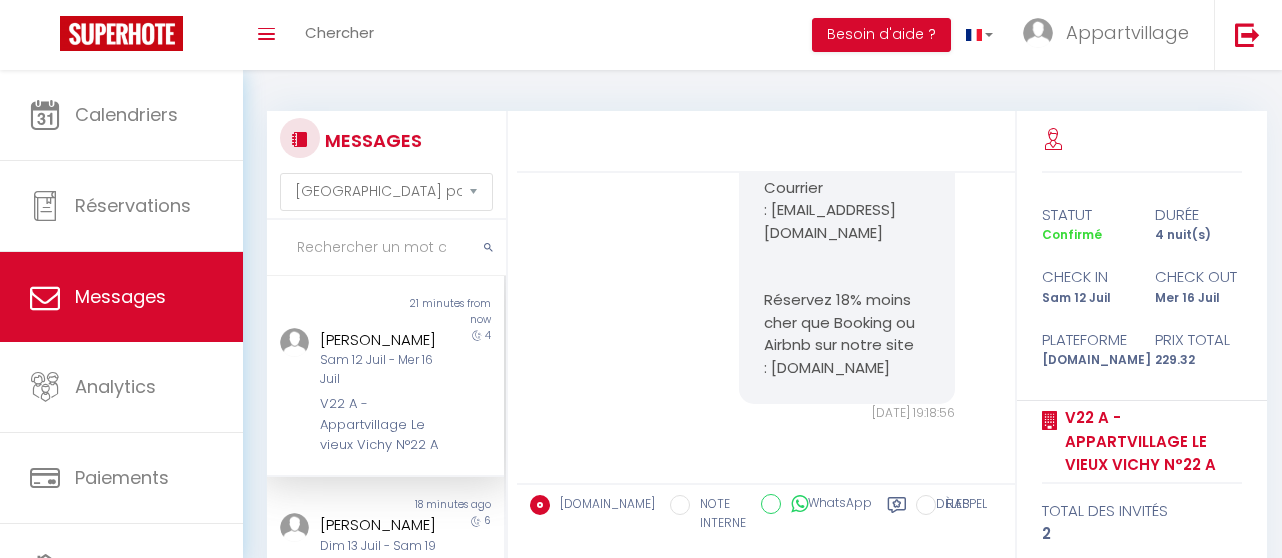 scroll, scrollTop: 0, scrollLeft: 0, axis: both 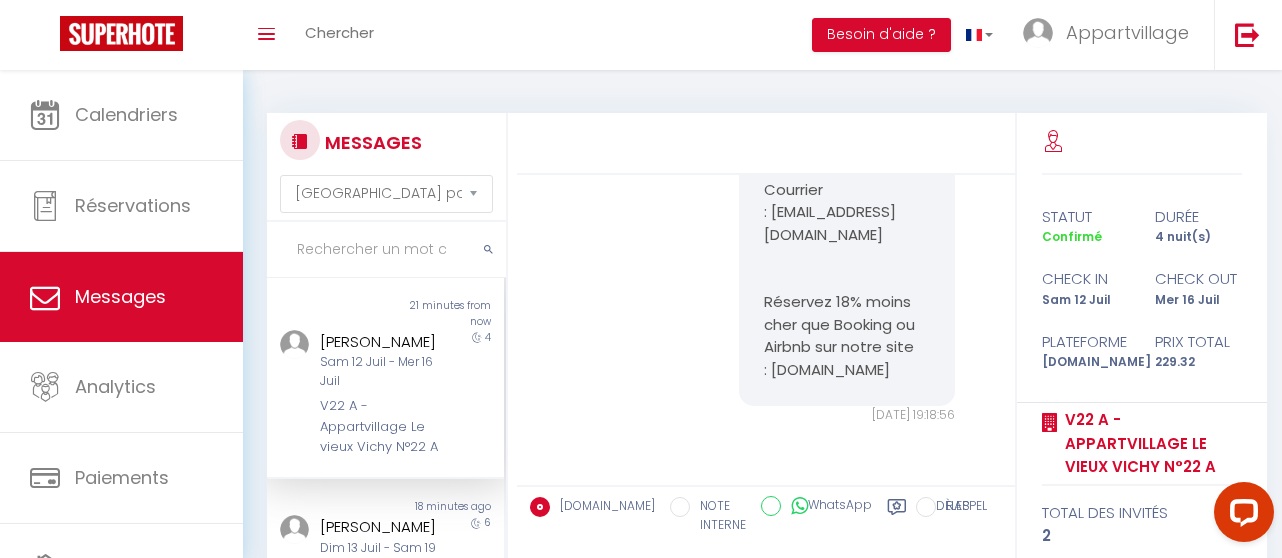 click on "Réservation du : [DATE] au [DATE]. Appartement 22 A. L'emprunte de caution a été préautorisée.
L'arrivée peut se faire entre 15H et 20H00 de manière autonome en retirant la clé dans la boite à clés. Vous pouvez arriver plus tard mais nous ne sommes plus joignables en cas de problème d'accès.
Adresse: [STREET_ADDRESS]. Appartement 22 A. Au Deuxième étage
Si vous avez réservé une place de parking, celui-ci est à gauche du [STREET_ADDRESS] dans la cour. Le code du cadenas de la chaine est 1240. Merci de remettre la chaîne avec le cadenas après.  Entrez par la porte en bois au 14. Au milieu du couloir, prenez l'escalier à gauche, l'appartement 22 A est au deuxième étage. Entrez le code 5061 sur la boîte à clés et appuyez sur la flèche pour ouvrir. Prenez la clé de votre appartement 22 A. Veuillez restituer la clé dans la boîte à clés lorsque vous partez avant 10h00 en semaine et 11h00 le week-end.Parking et entrée:  Escalier immeuble A:" at bounding box center [766, -1106] 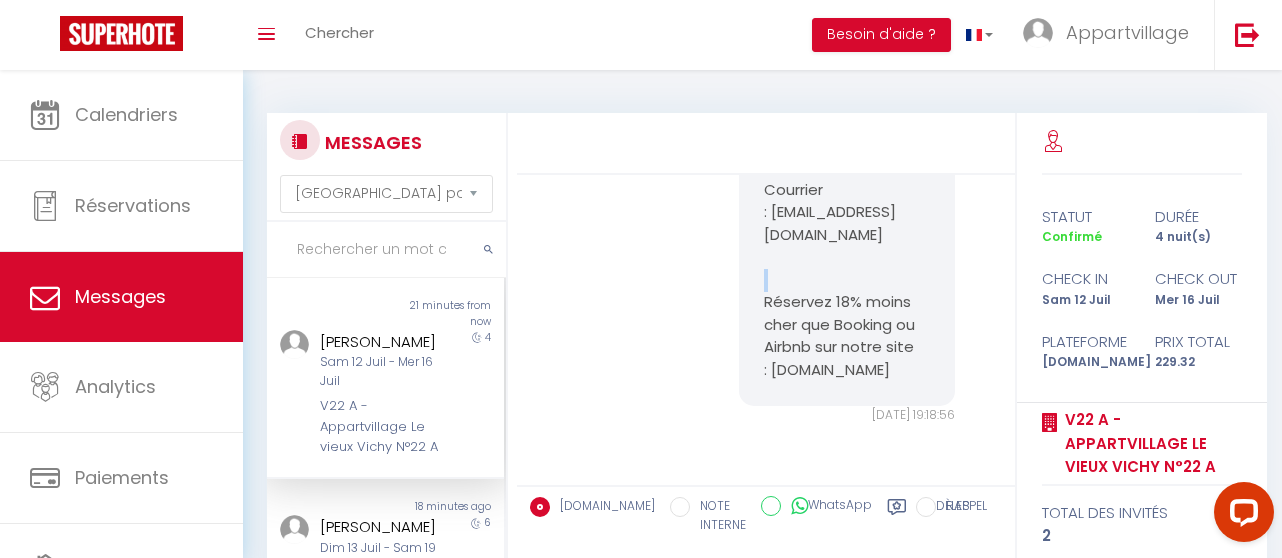 click on "Réservation du : [DATE] au [DATE]. Appartement 22 A. L'emprunte de caution a été préautorisée.
L'arrivée peut se faire entre 15H et 20H00 de manière autonome en retirant la clé dans la boite à clés. Vous pouvez arriver plus tard mais nous ne sommes plus joignables en cas de problème d'accès.
Adresse: [STREET_ADDRESS]. Appartement 22 A. Au Deuxième étage
Si vous avez réservé une place de parking, celui-ci est à gauche du [STREET_ADDRESS] dans la cour. Le code du cadenas de la chaine est 1240. Merci de remettre la chaîne avec le cadenas après.  Entrez par la porte en bois au 14. Au milieu du couloir, prenez l'escalier à gauche, l'appartement 22 A est au deuxième étage. Entrez le code 5061 sur la boîte à clés et appuyez sur la flèche pour ouvrir. Prenez la clé de votre appartement 22 A. Veuillez restituer la clé dans la boîte à clés lorsque vous partez avant 10h00 en semaine et 11h00 le week-end.Parking et entrée:  Escalier immeuble A:" at bounding box center [766, -1106] 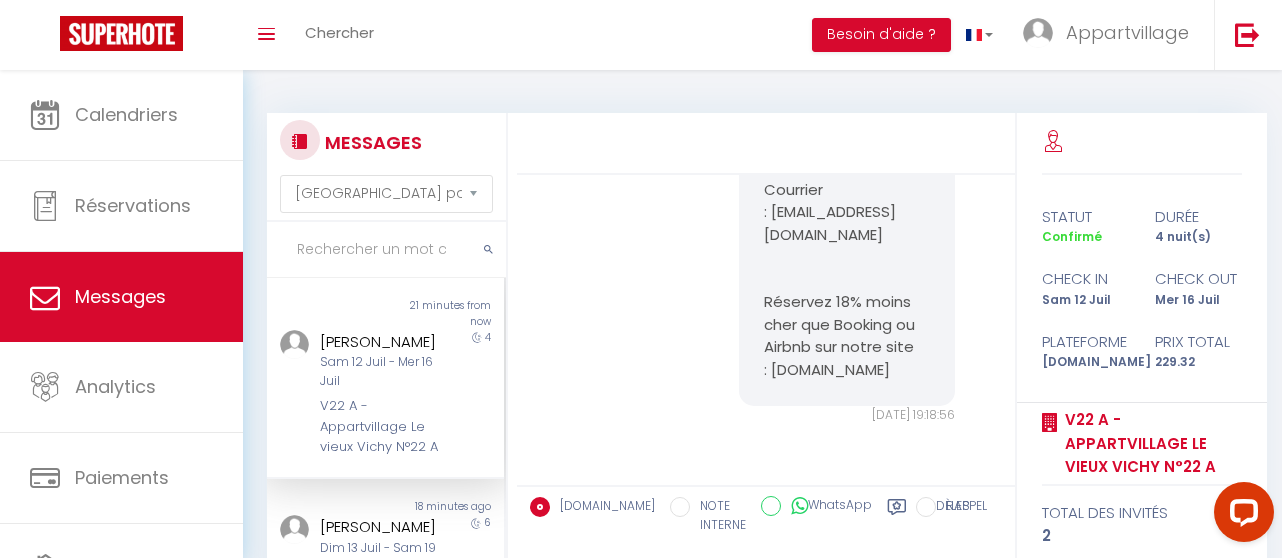 scroll, scrollTop: 9636, scrollLeft: 0, axis: vertical 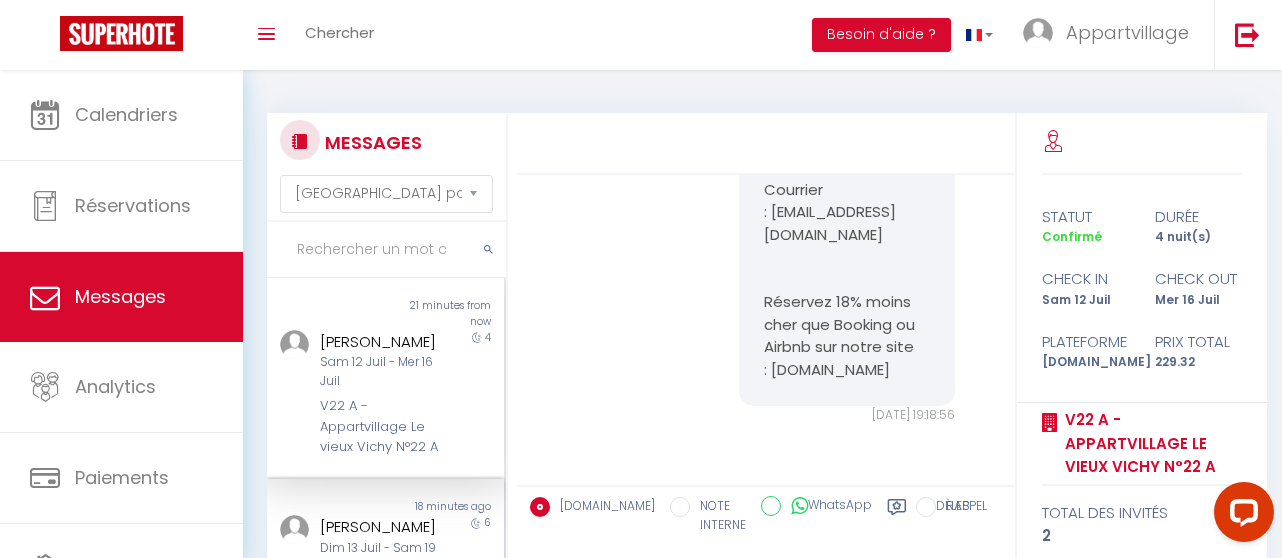 click on "[PERSON_NAME]" at bounding box center (382, 527) 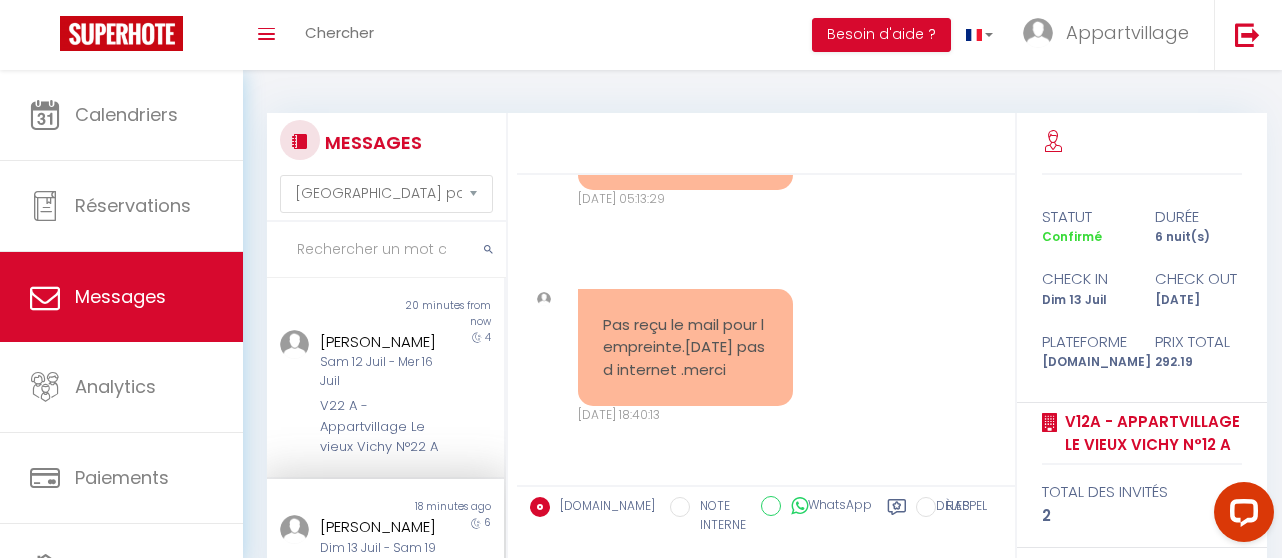 scroll, scrollTop: 7731, scrollLeft: 0, axis: vertical 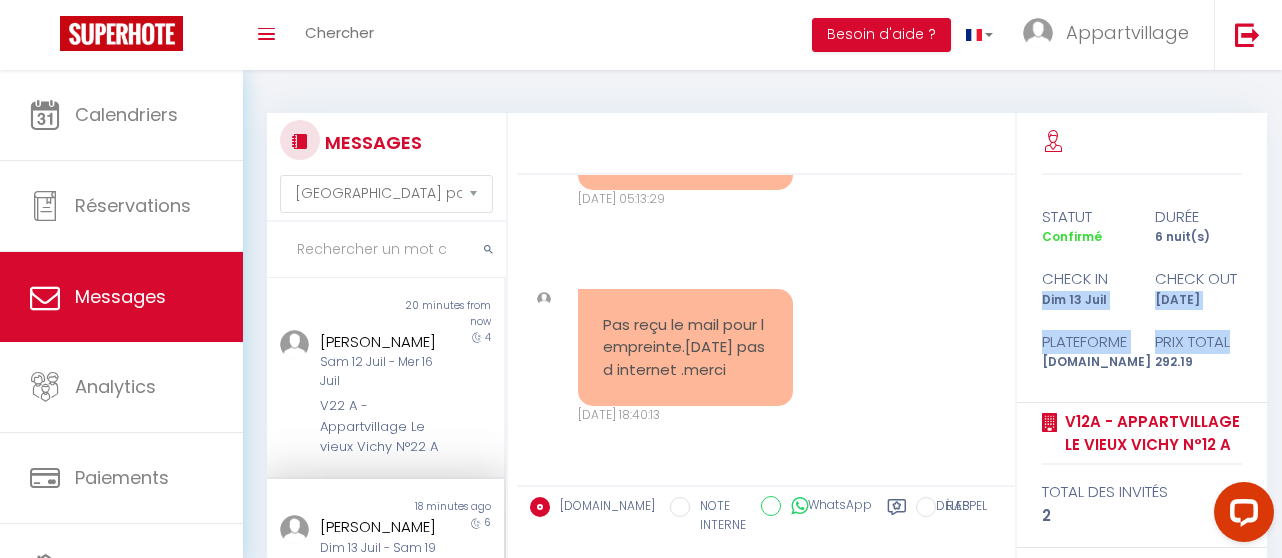 drag, startPoint x: 1277, startPoint y: 277, endPoint x: 1279, endPoint y: 328, distance: 51.0392 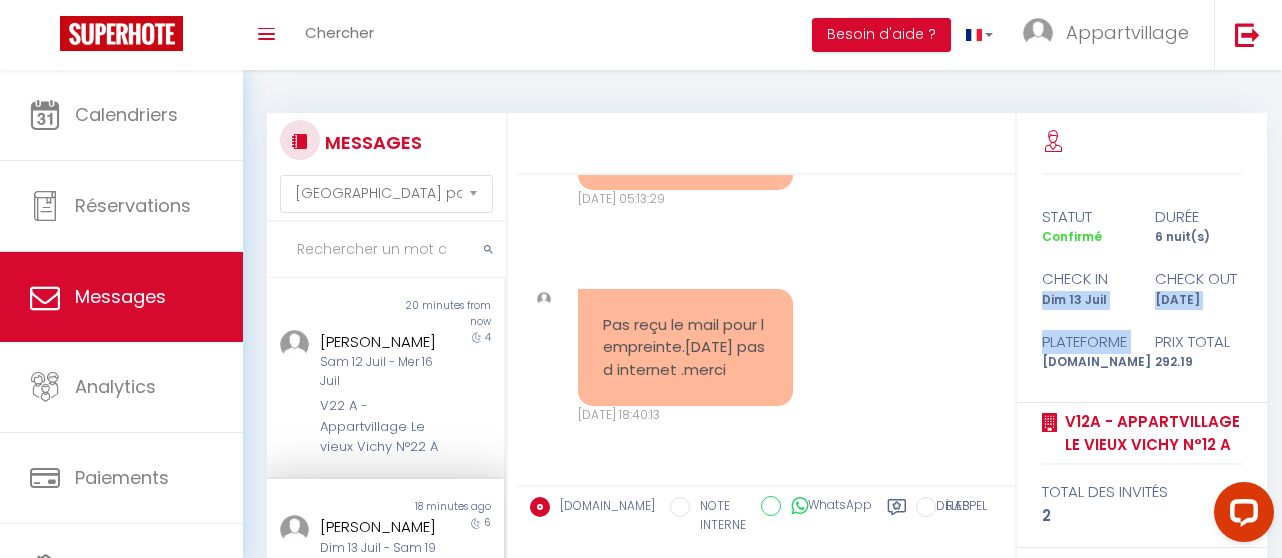 click on "Pas reçu le mail pour l empreinte.[DATE] pas d internet .merci   [DATE] 18:40:13     Note Sms     Pas reçu le mail pour l empreinte.[DATE] pas d internet .merci   [DATE] 18:40:13" at bounding box center [766, 357] 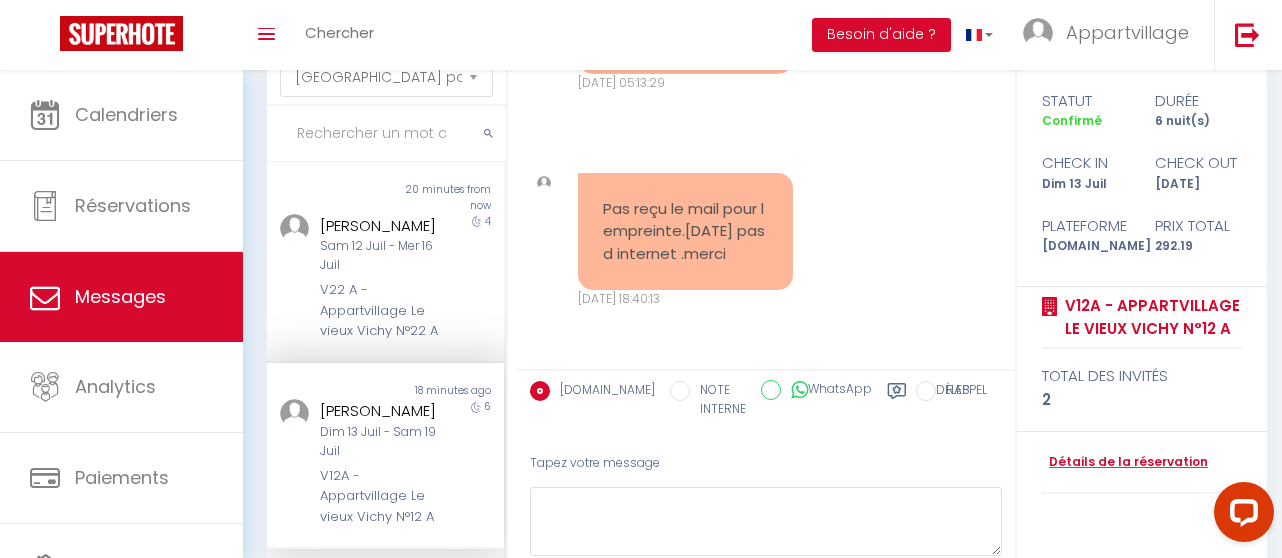scroll, scrollTop: 120, scrollLeft: 0, axis: vertical 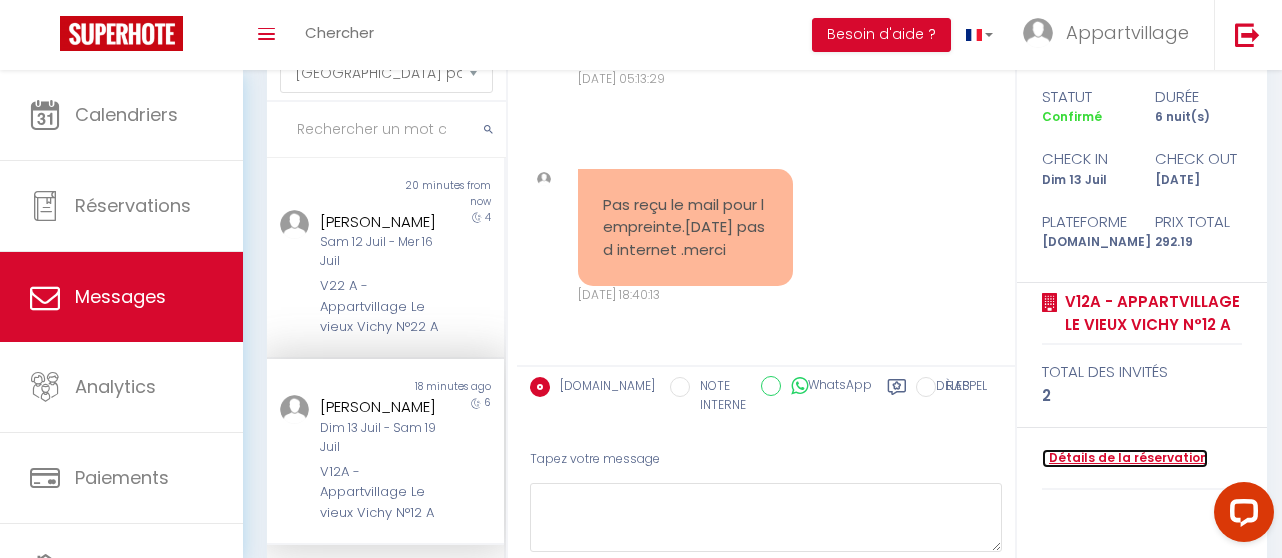 click on "Détails de la réservation" at bounding box center [1125, 458] 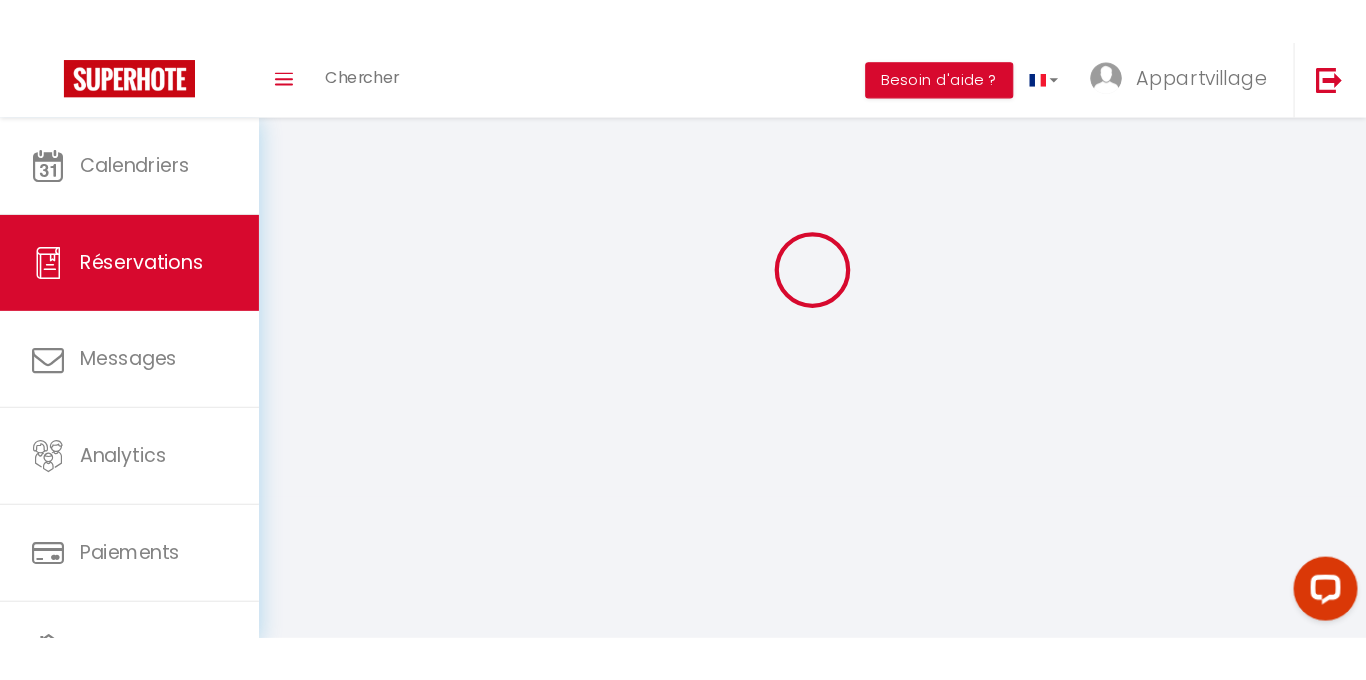 scroll, scrollTop: 0, scrollLeft: 0, axis: both 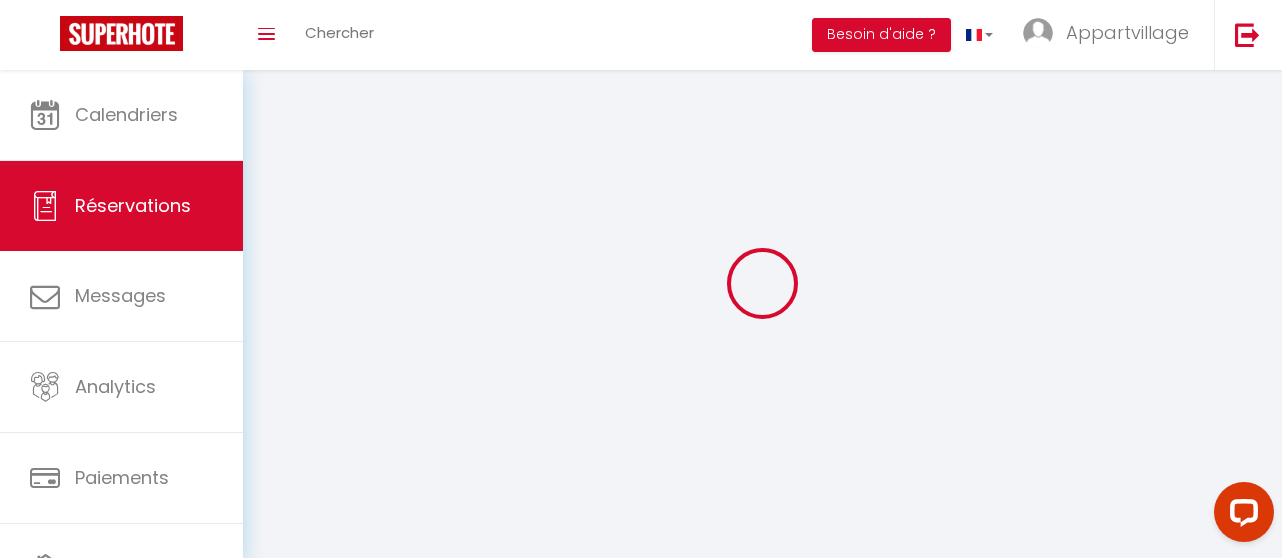 type on "[PERSON_NAME]" 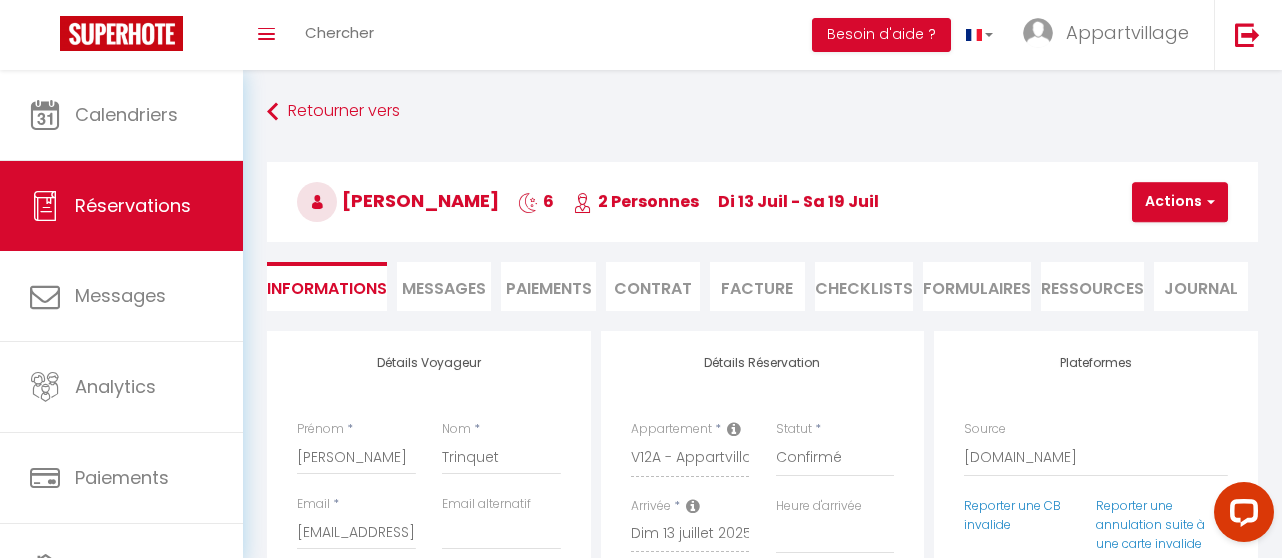 type on "13.91" 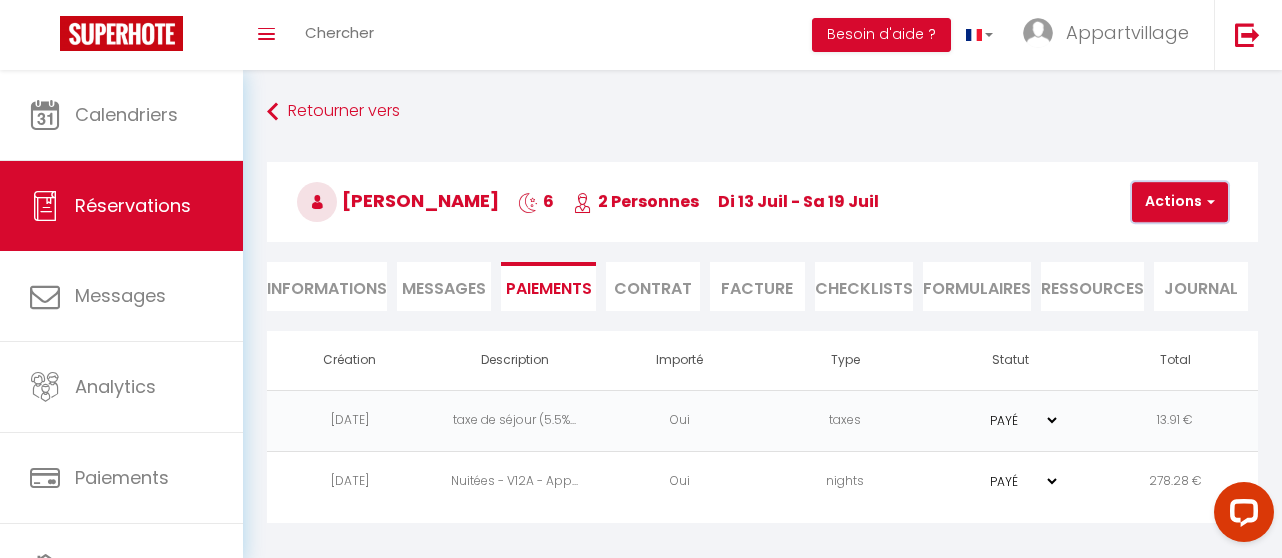 click on "Actions" at bounding box center [1180, 202] 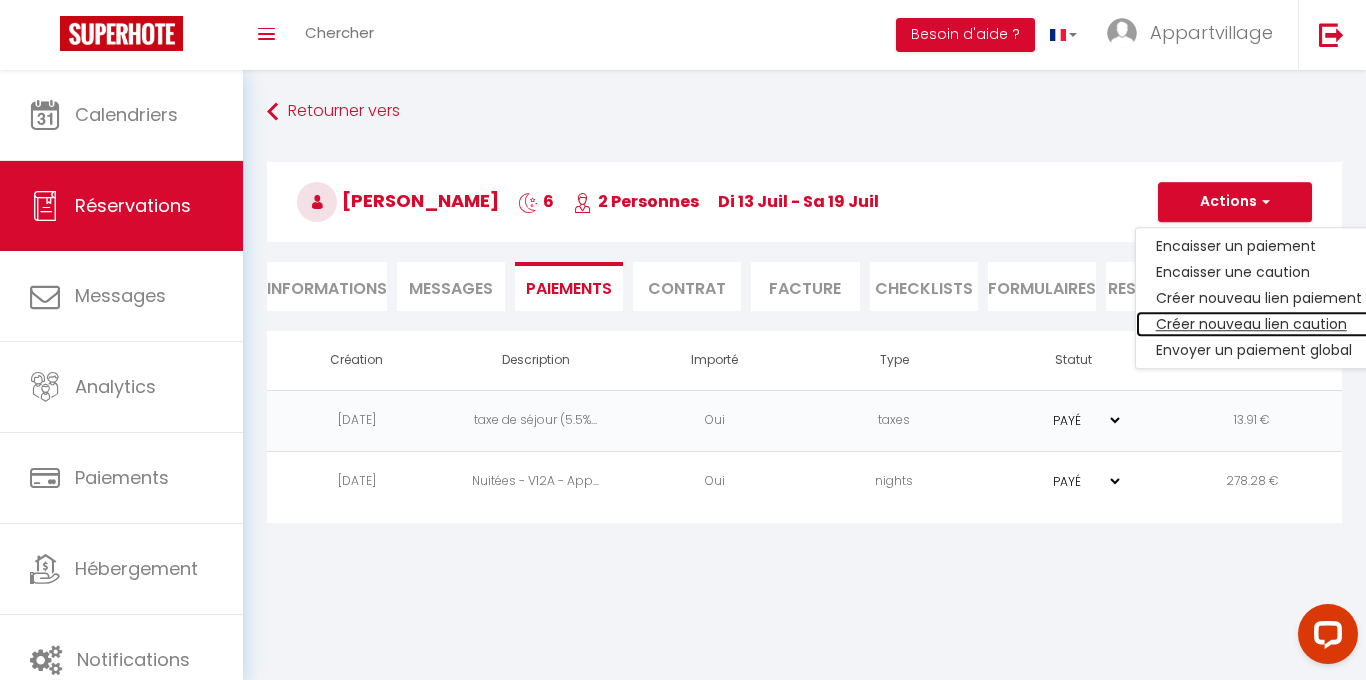 click on "Créer nouveau lien caution" at bounding box center [1259, 324] 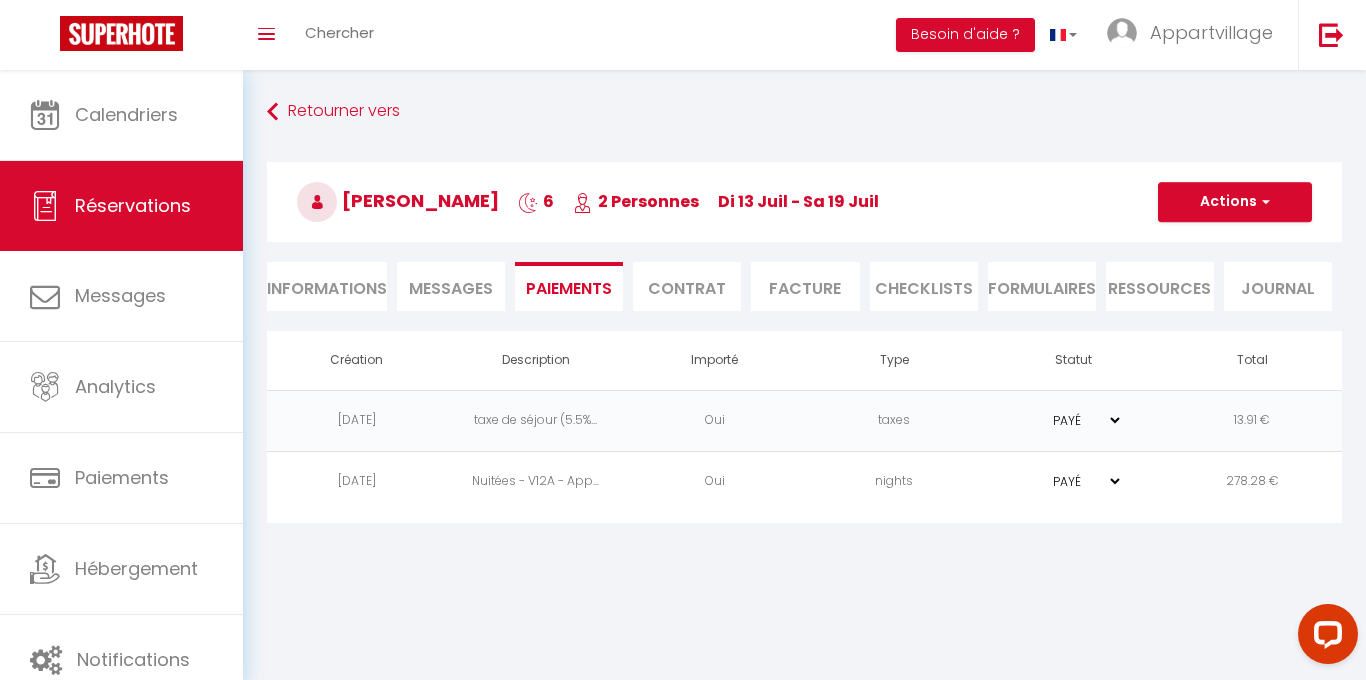 select on "nights" 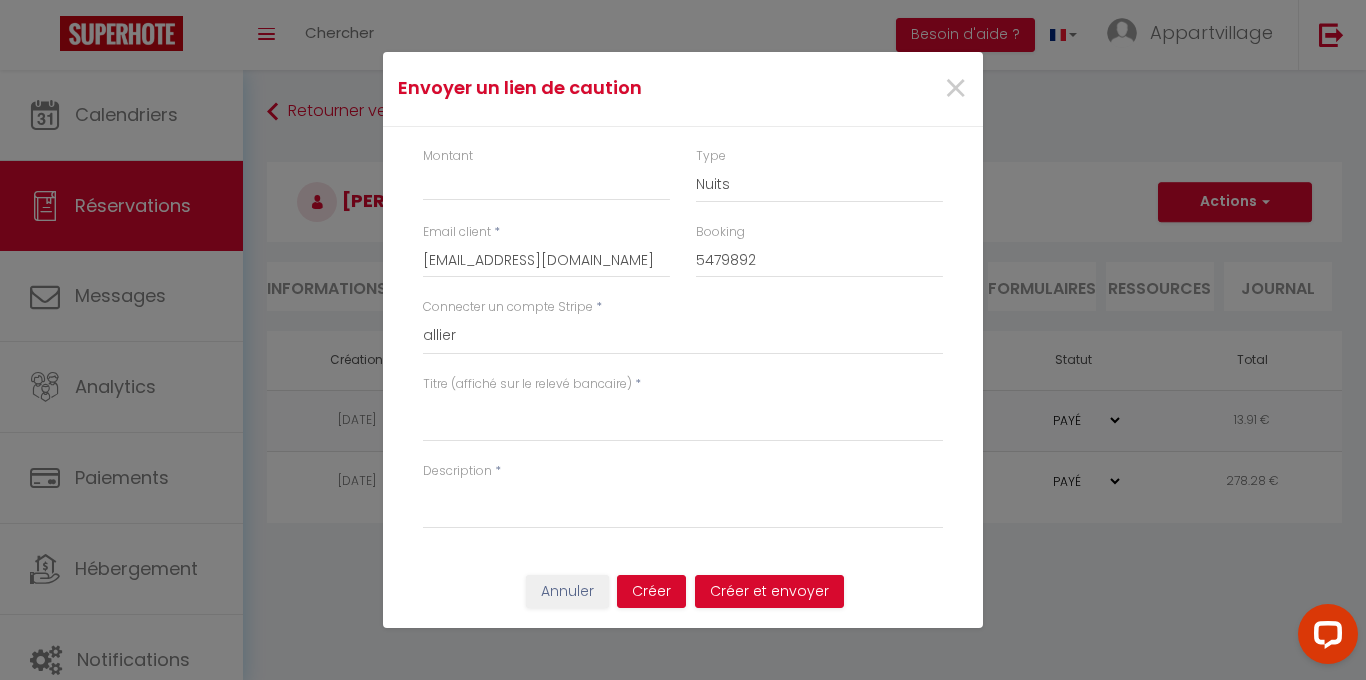 click on "Titre (affiché sur le relevé bancaire)   *" at bounding box center [683, 418] 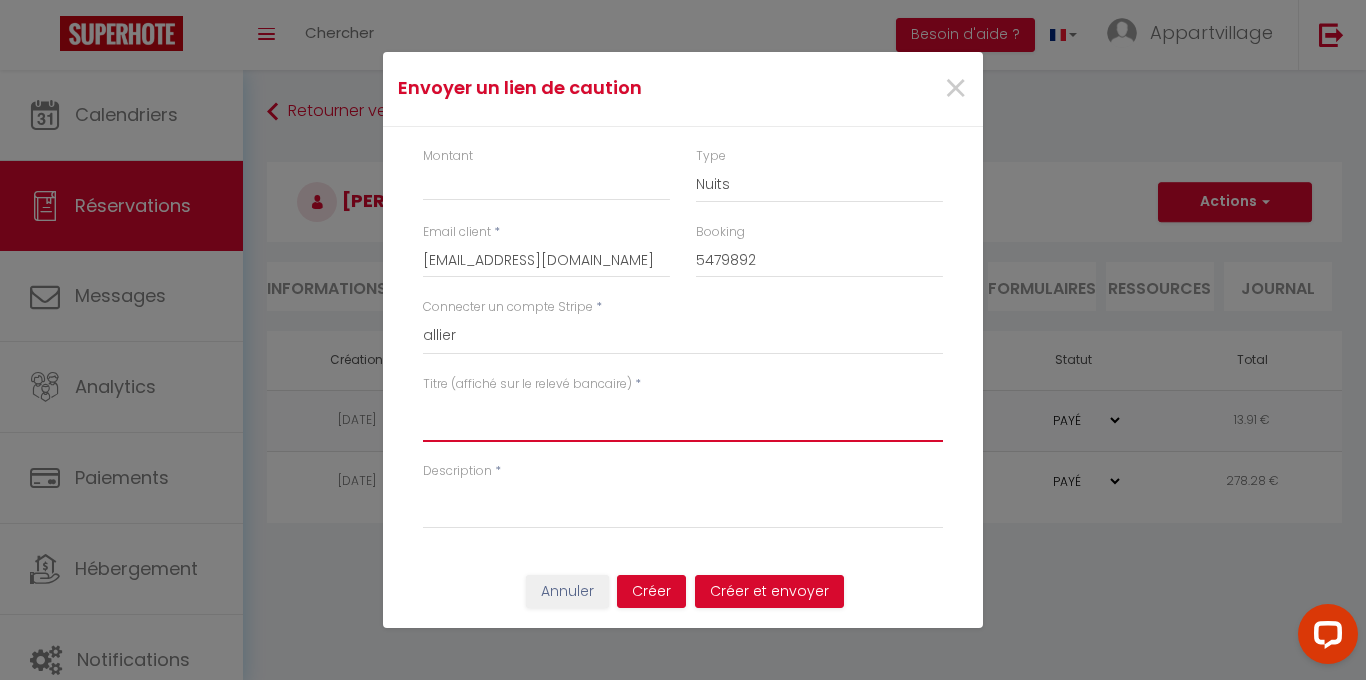 click on "Titre (affiché sur le relevé bancaire)" at bounding box center (683, 418) 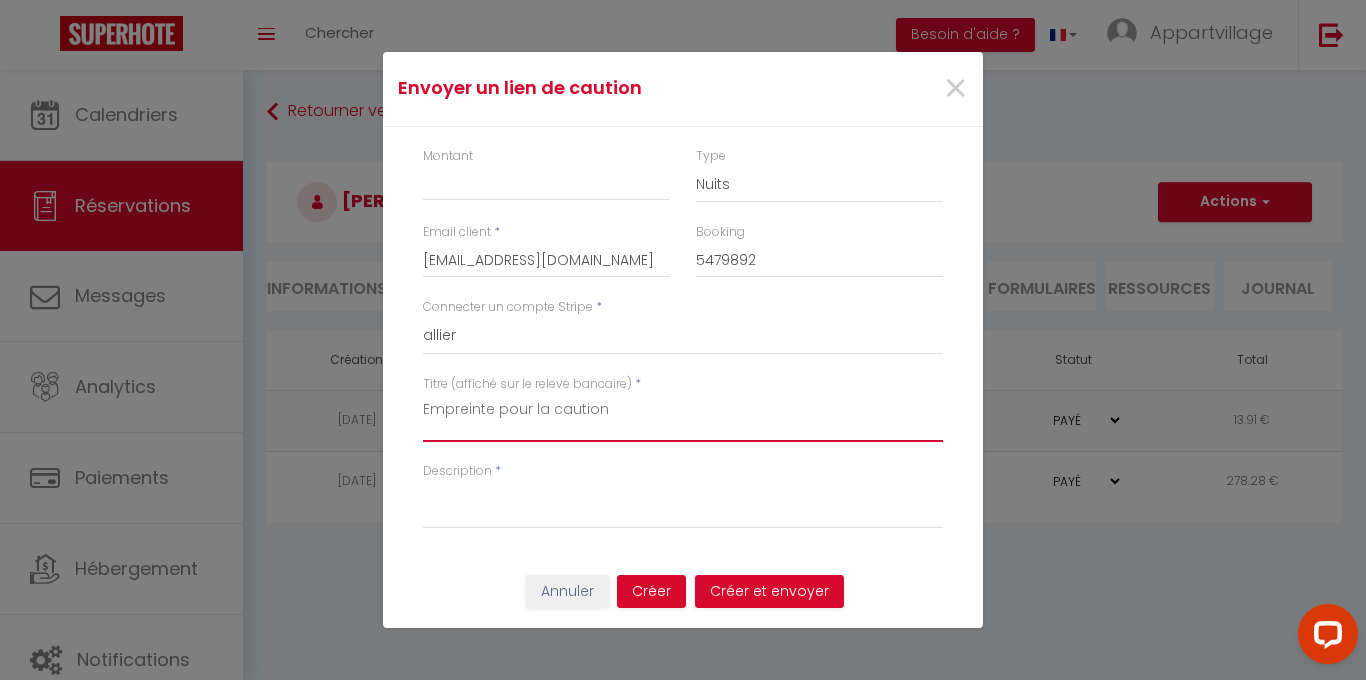 type on "Empreinte pour la caution" 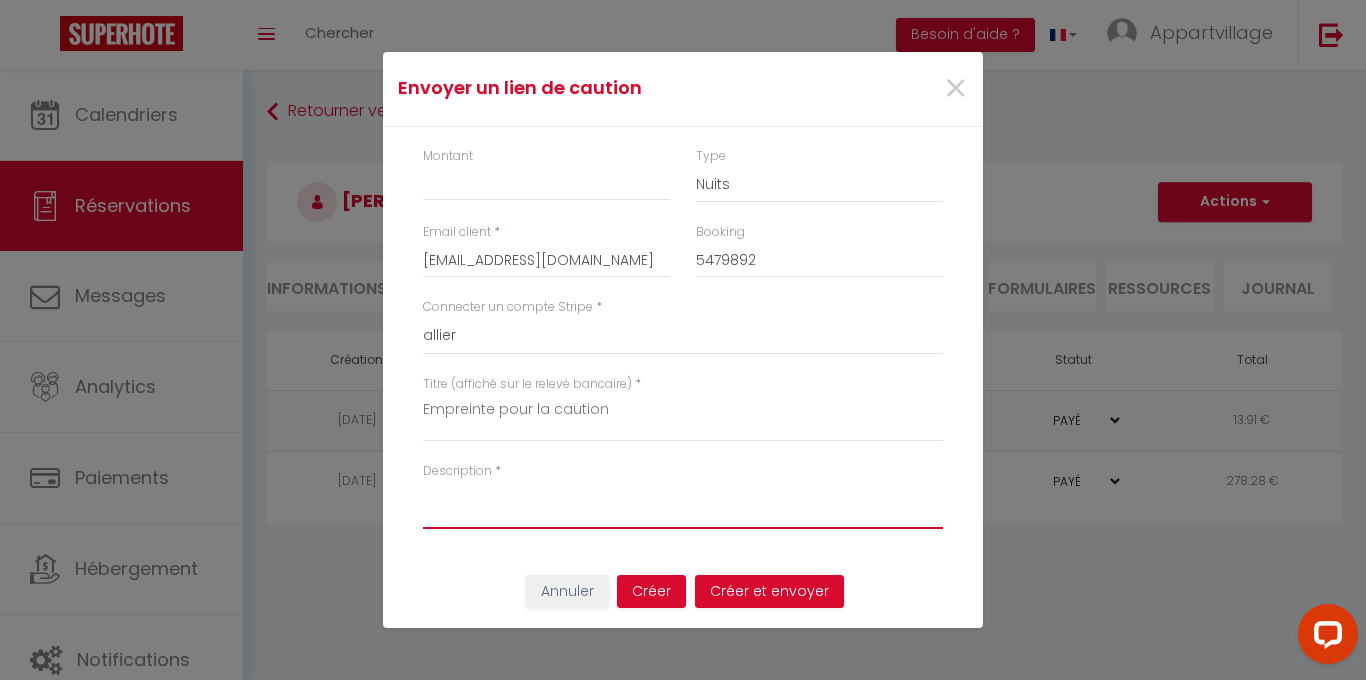 click on "Description" at bounding box center (683, 505) 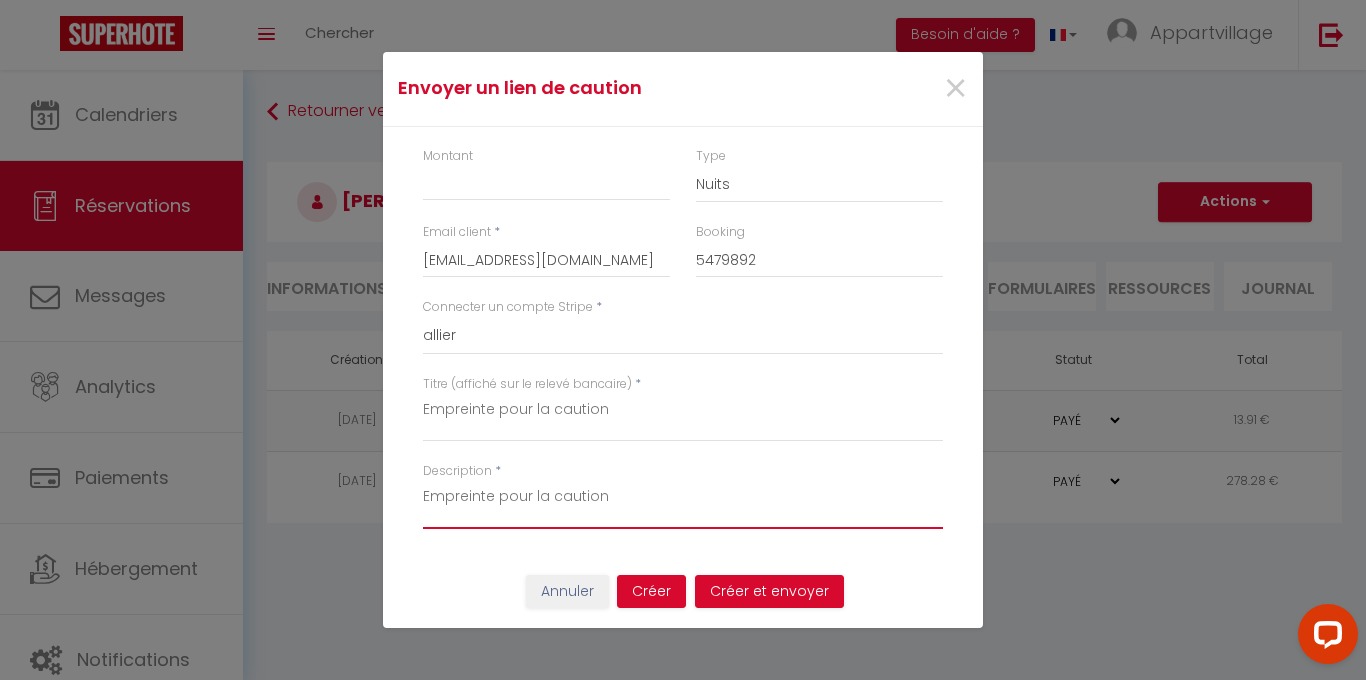 type on "Empreinte pour la caution" 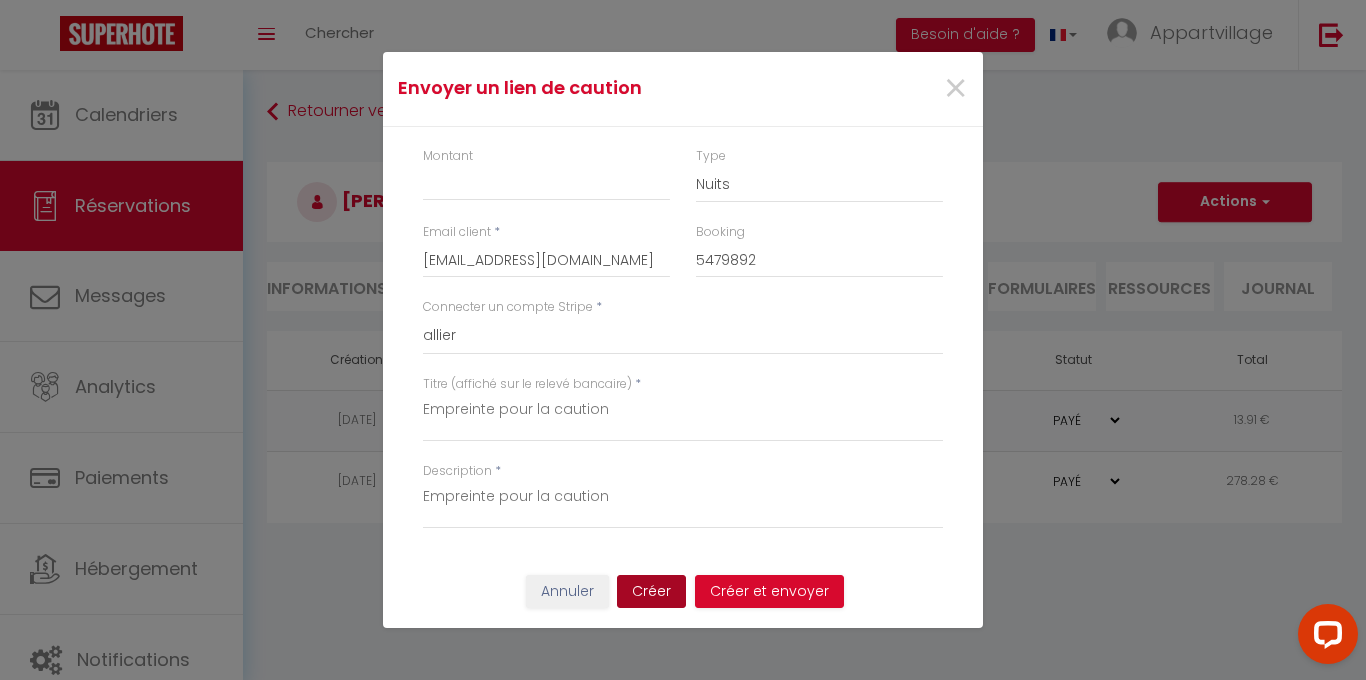 click on "Créer" at bounding box center (651, 592) 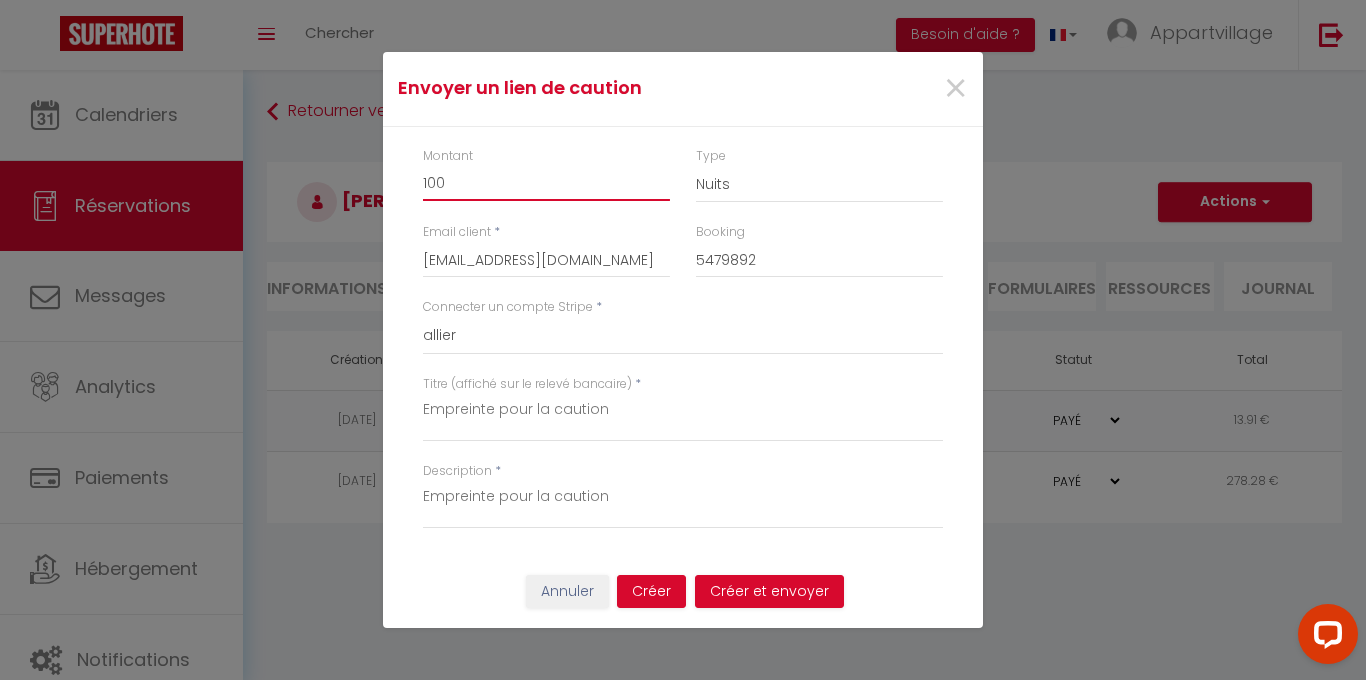 type on "100" 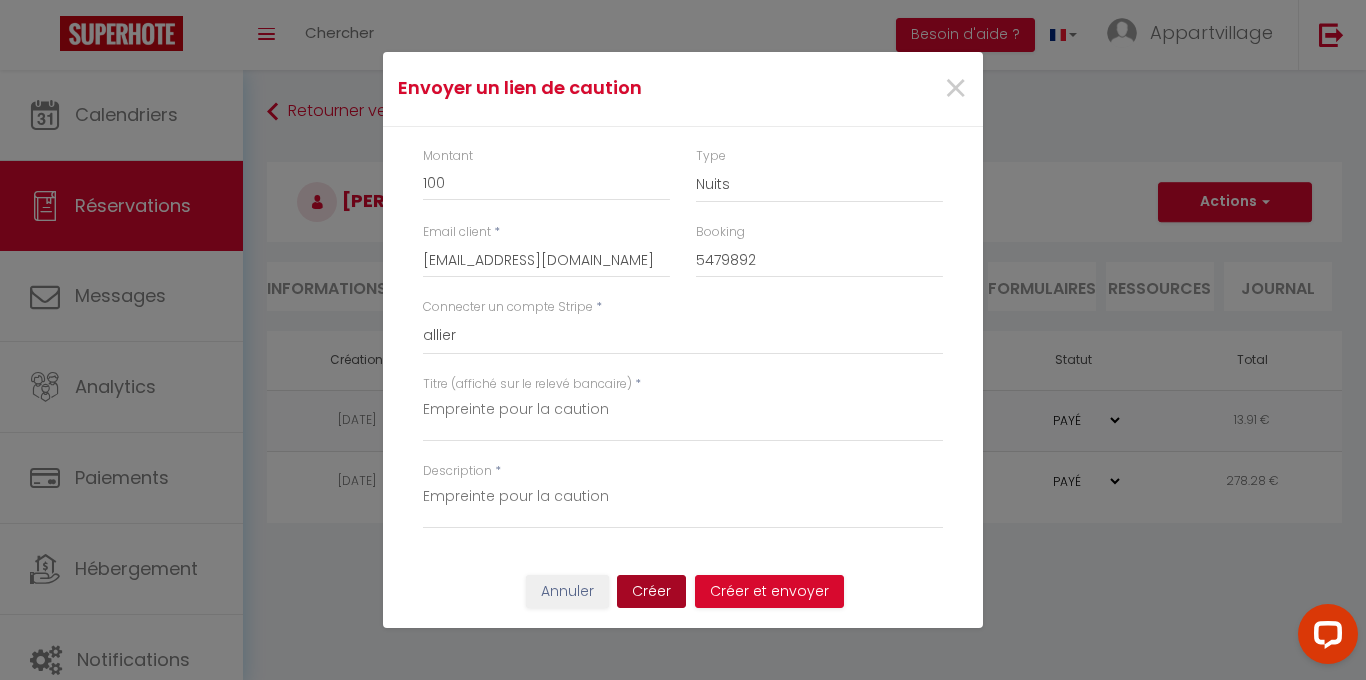 click on "Créer" at bounding box center [651, 592] 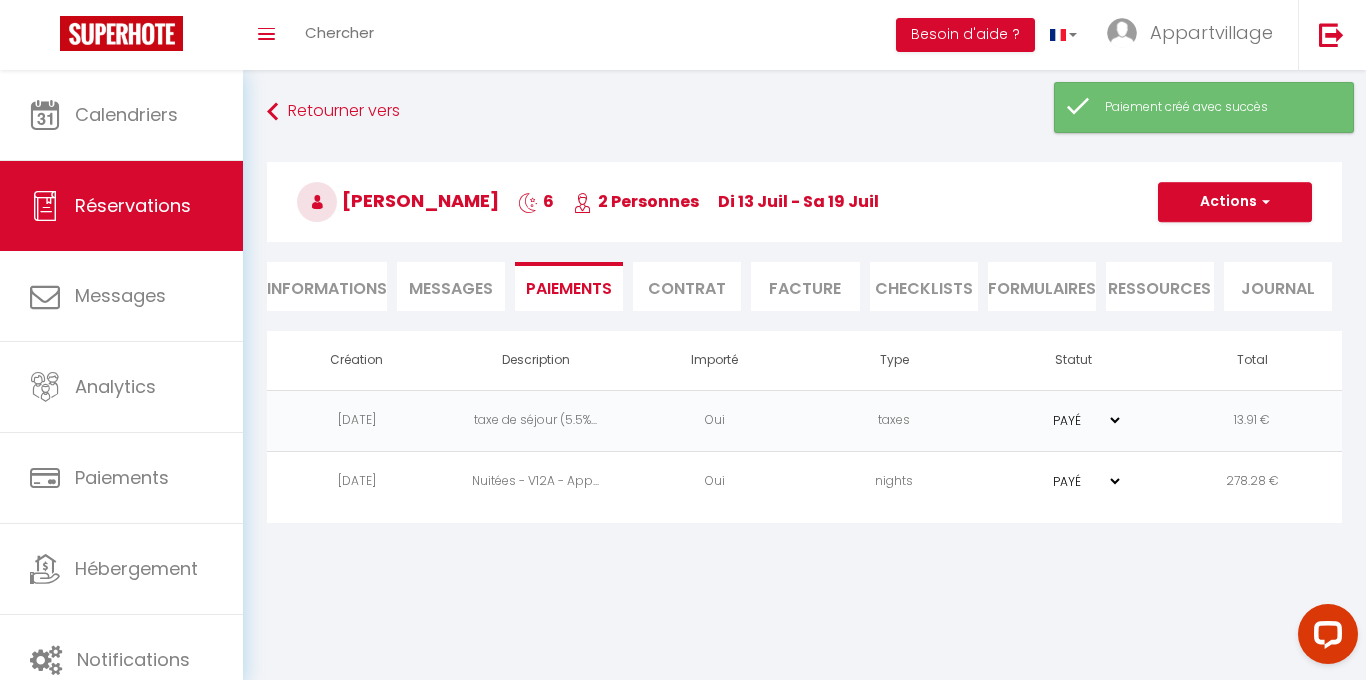select on "0" 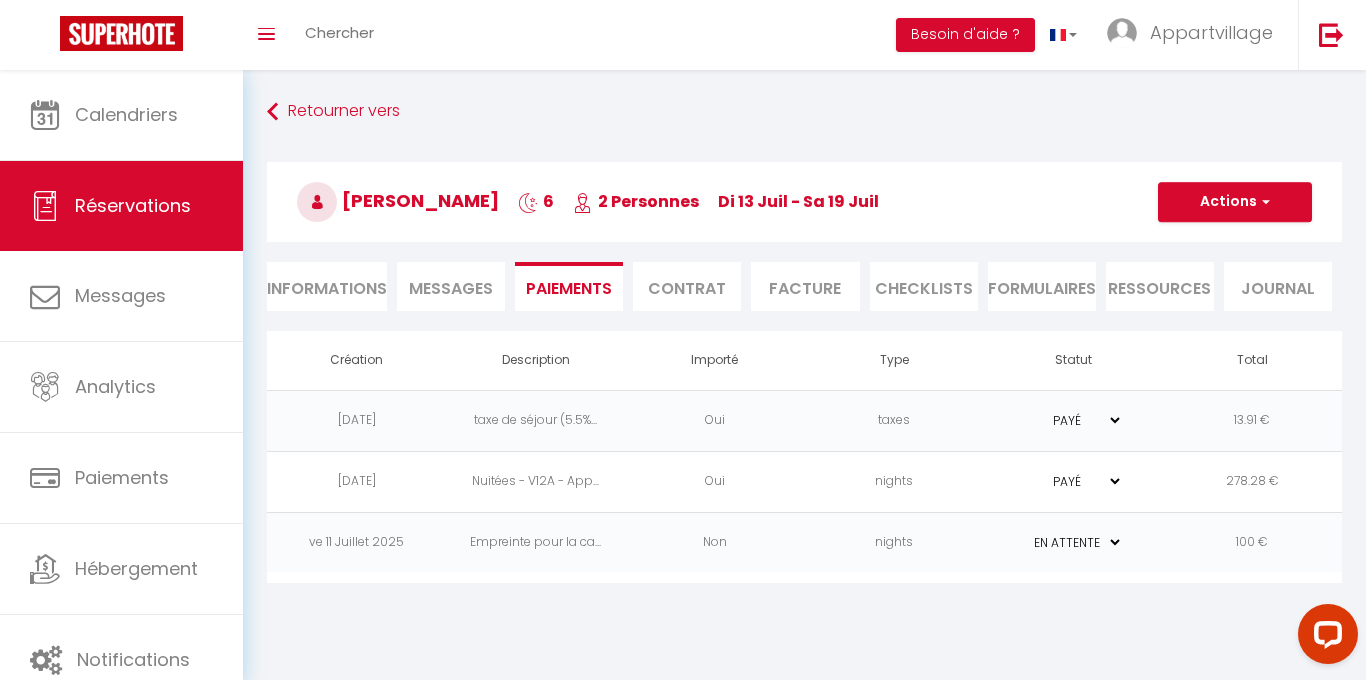 click on "Empreinte pour la ca..." at bounding box center (535, 542) 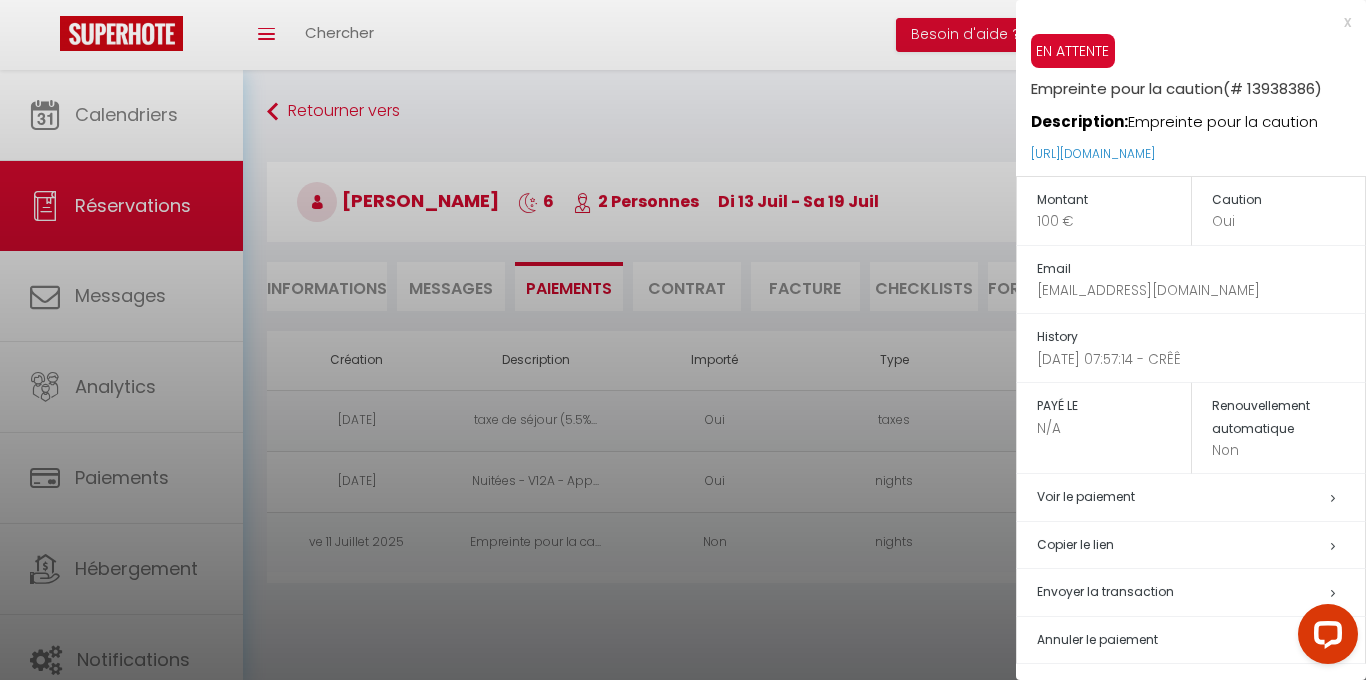 click on "Copier le lien" at bounding box center [1201, 545] 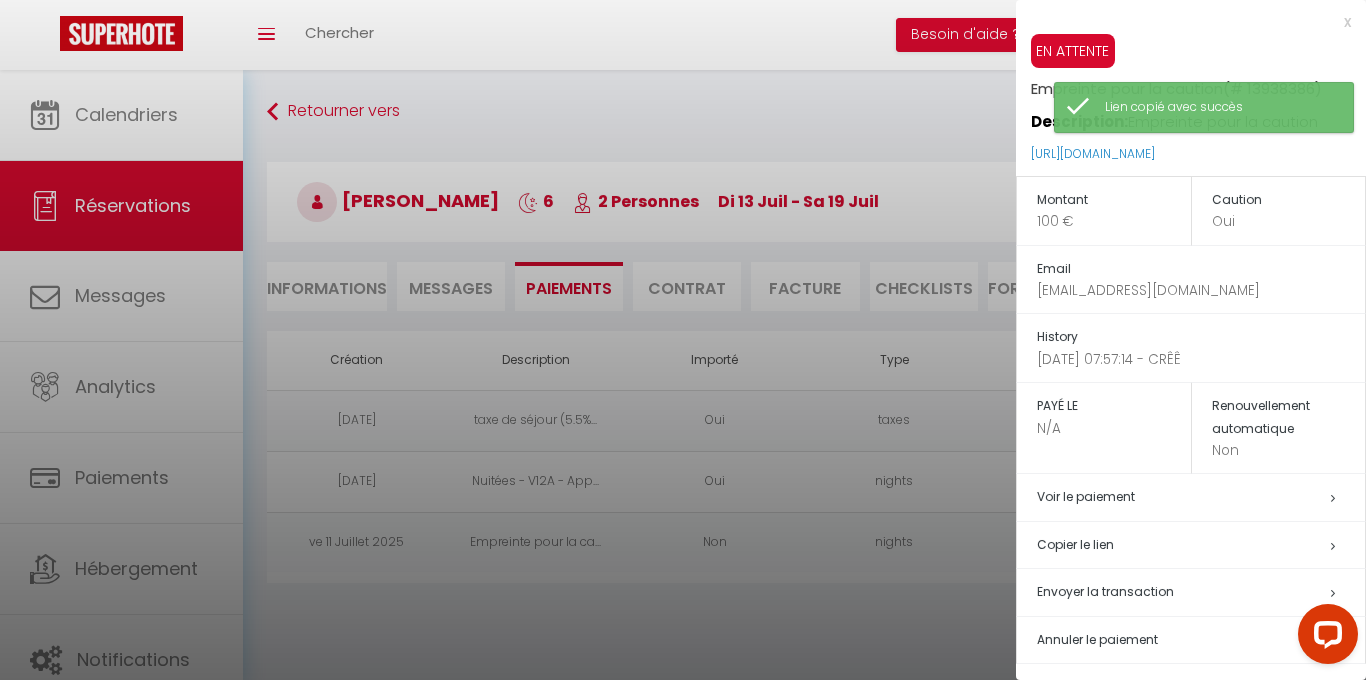 click at bounding box center [683, 340] 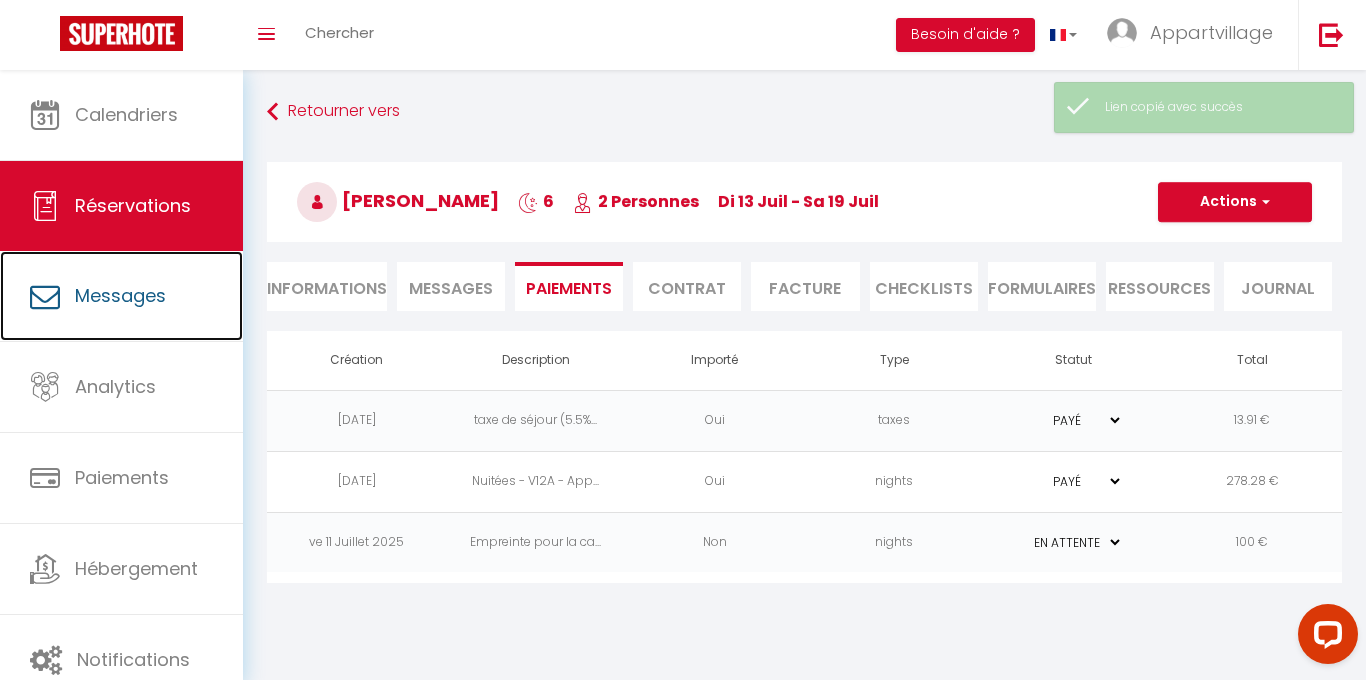 click on "Messages" at bounding box center [120, 295] 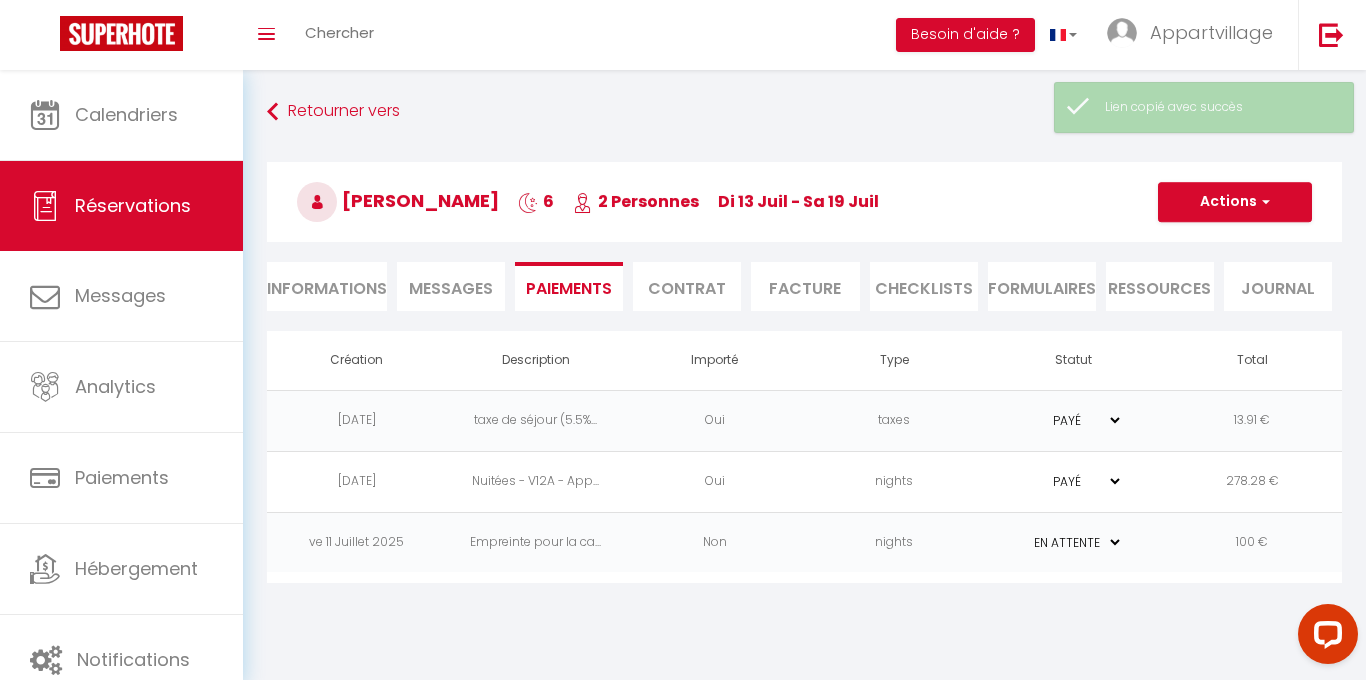select on "message" 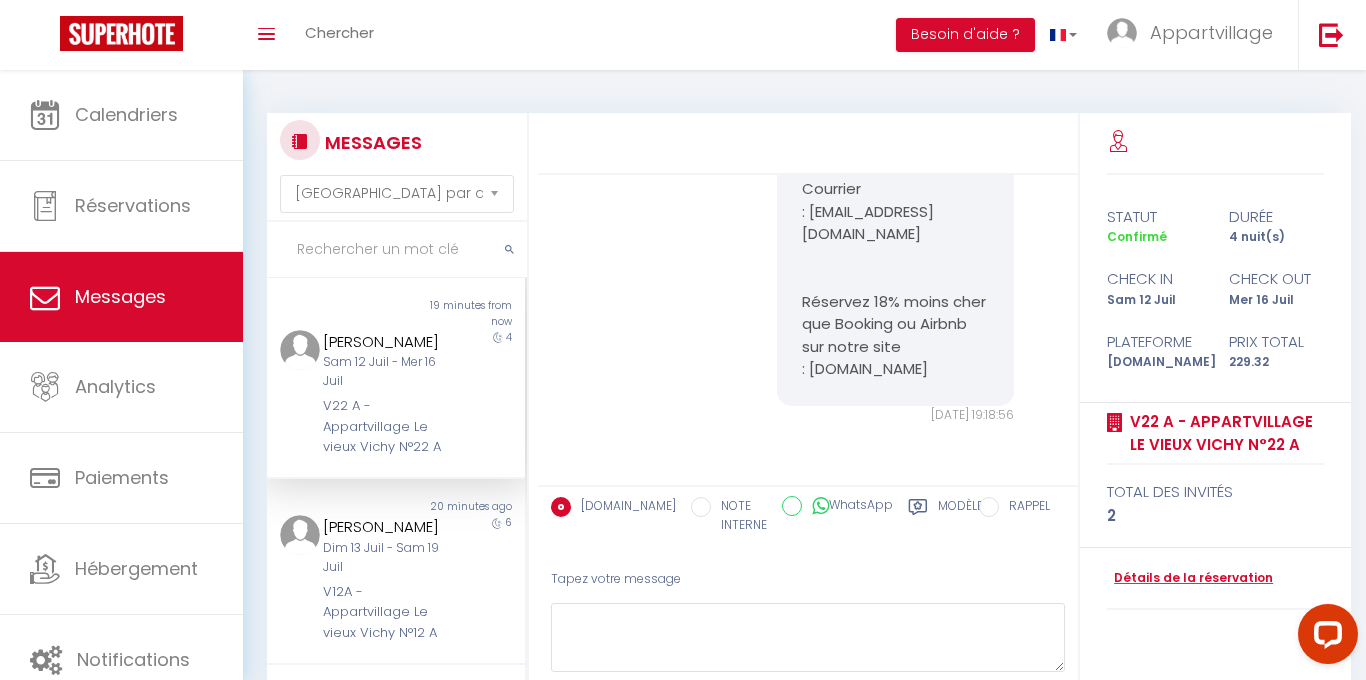click on "Non lu" at bounding box center [331, 507] 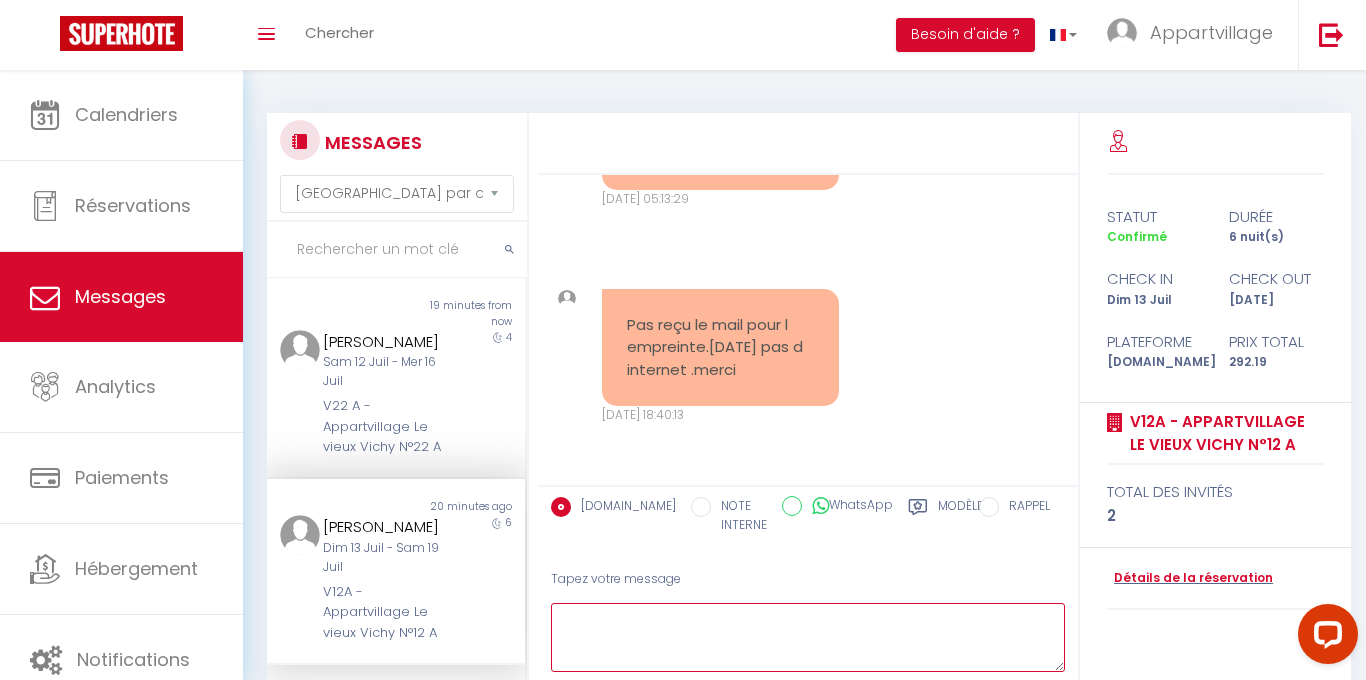 click at bounding box center (808, 637) 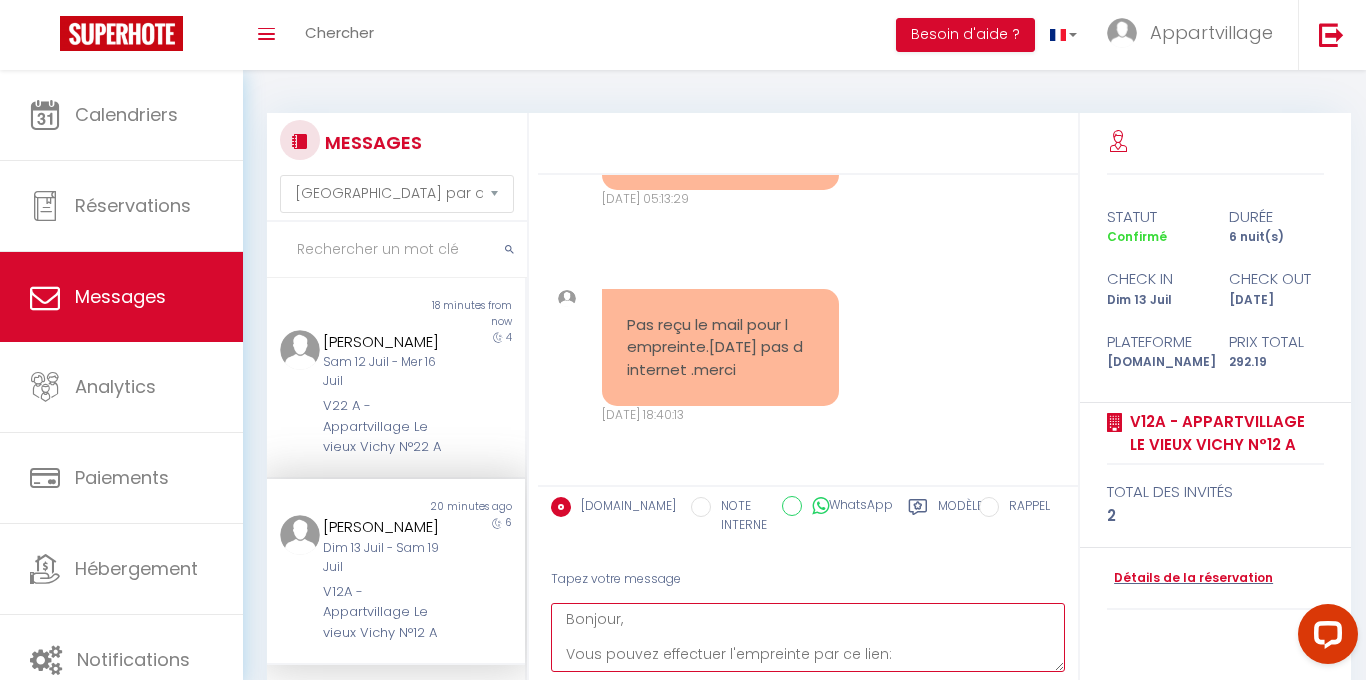 scroll, scrollTop: 12, scrollLeft: 0, axis: vertical 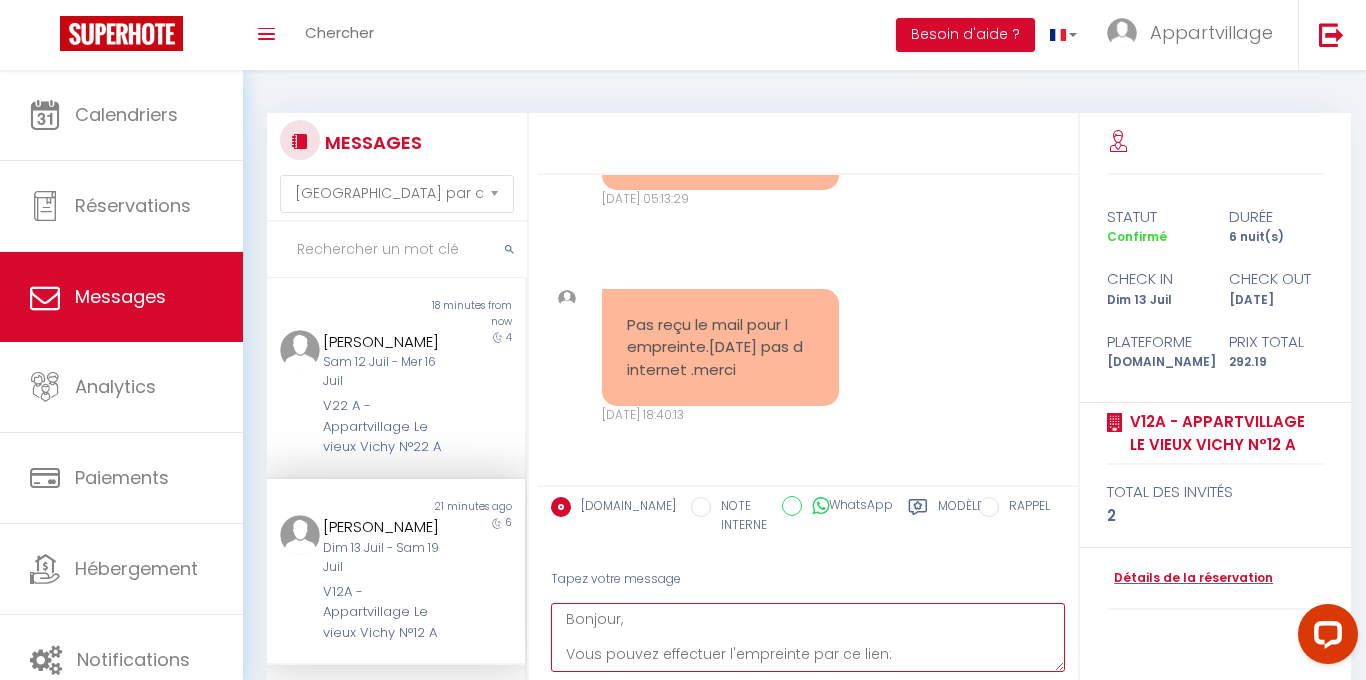 paste on "[URL][DOMAIN_NAME]" 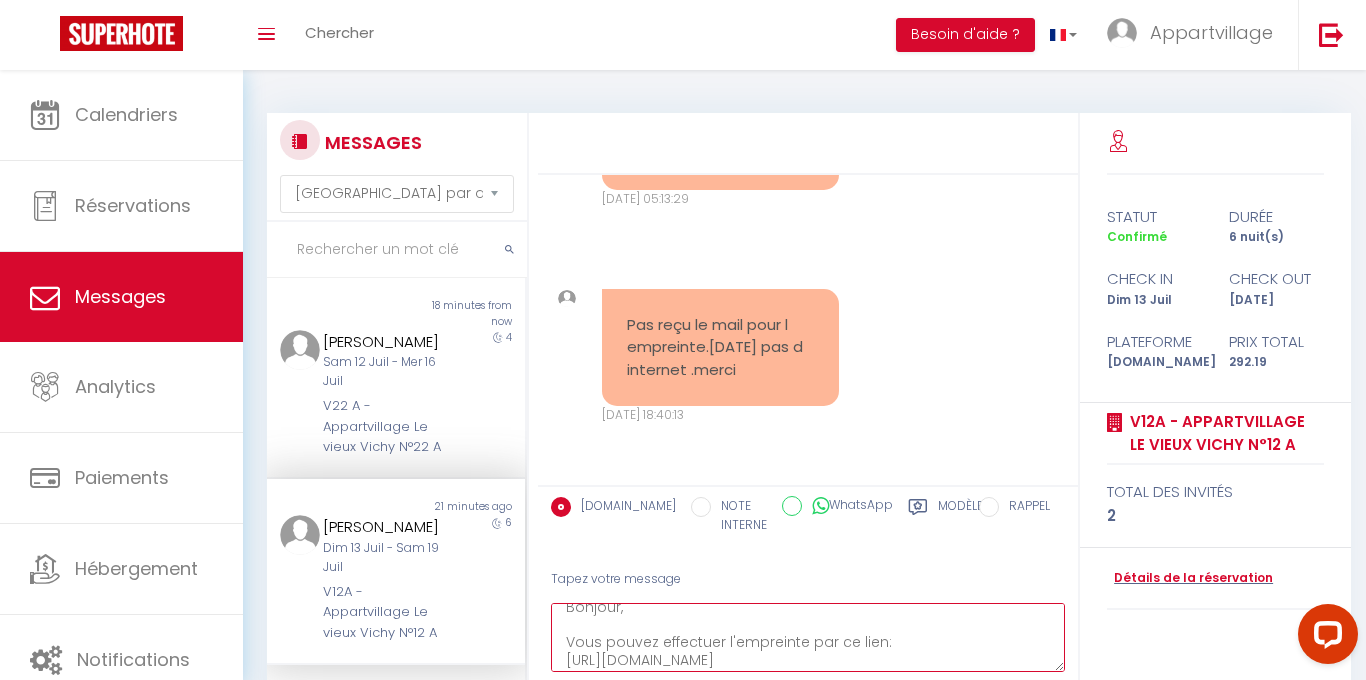 click on "Bonjour,
Vous pouvez effectuer l'empreinte par ce lien:
[URL][DOMAIN_NAME]" at bounding box center (808, 637) 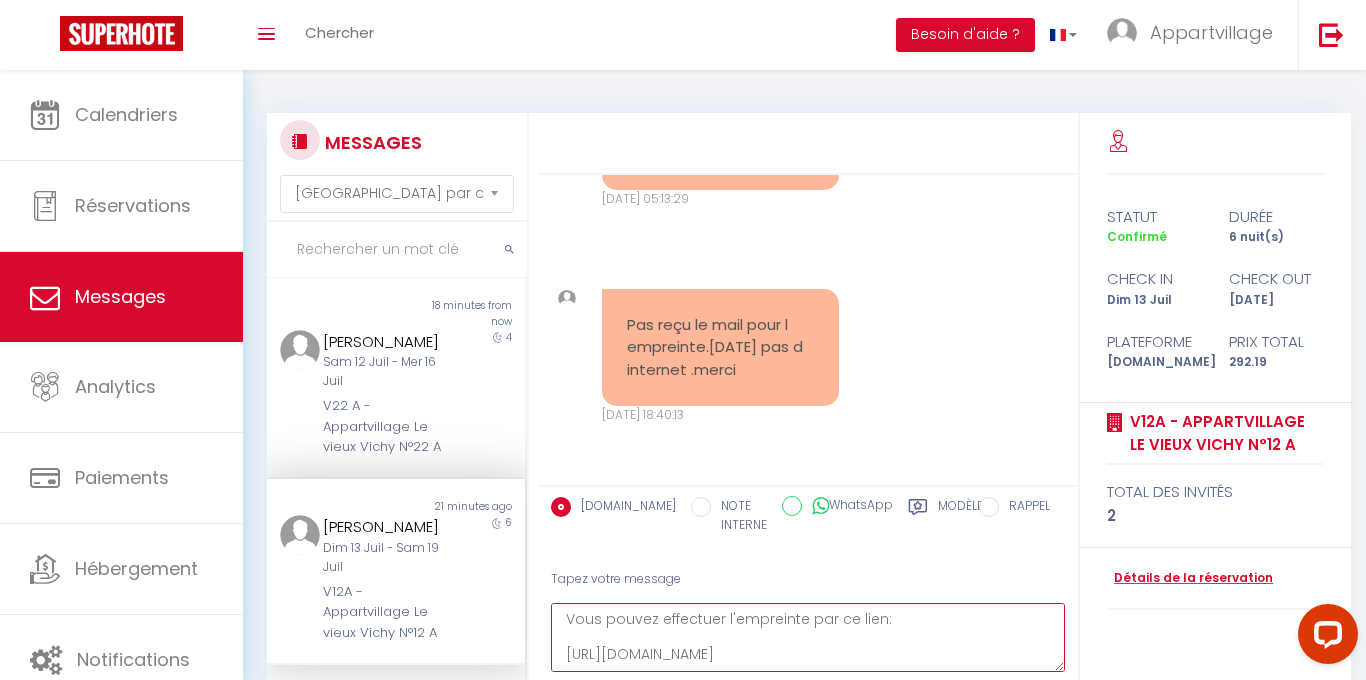 scroll, scrollTop: 64, scrollLeft: 0, axis: vertical 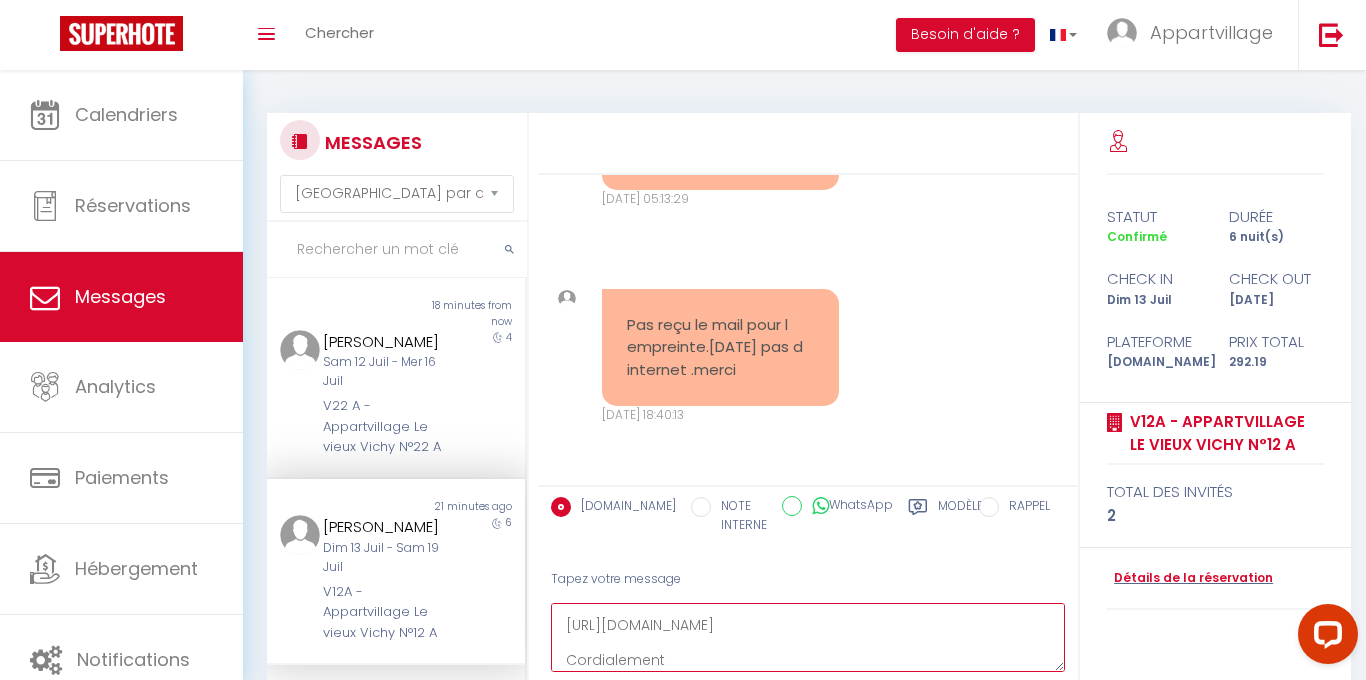 type on "Bonjour,
Vous pouvez effectuer l'empreinte par ce lien:
[URL][DOMAIN_NAME]
Cordialement" 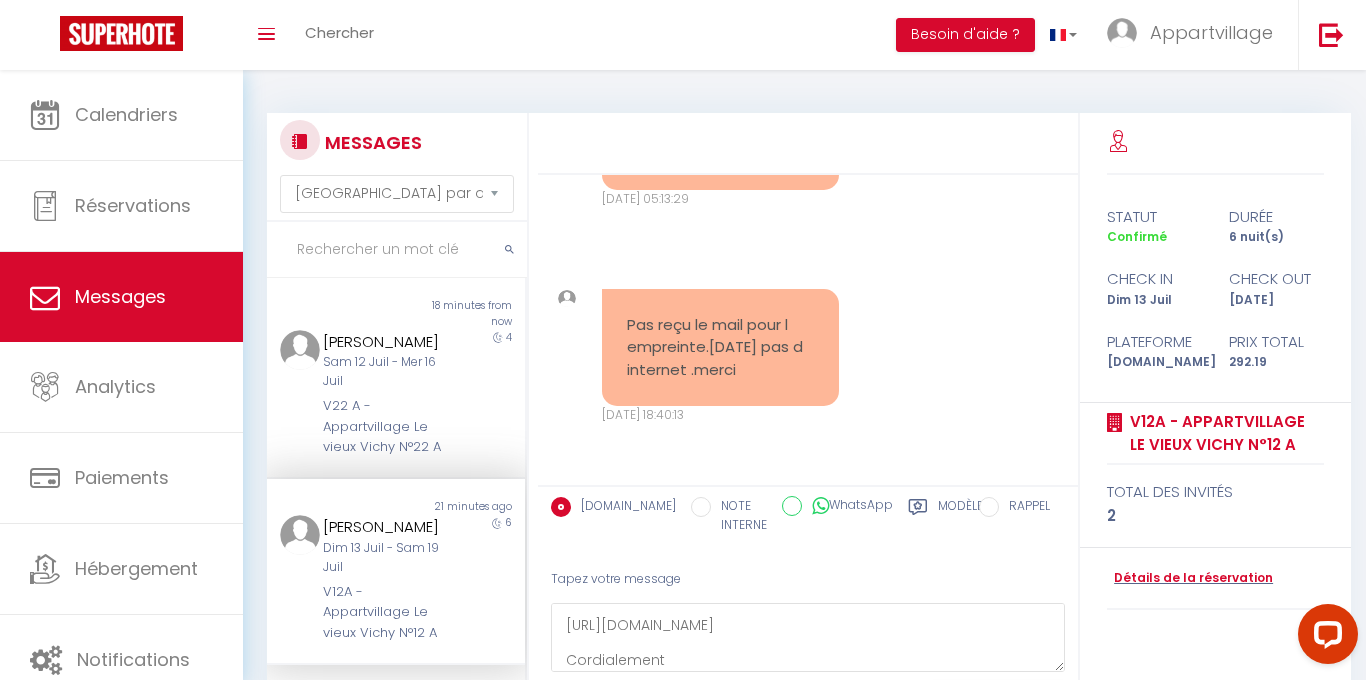 click on "Pas reçu le mail pour l empreinte.[DATE] pas d internet .merci   [DATE] 18:40:13     Note Sms     Pas reçu le mail pour l empreinte.[DATE] pas d internet .merci   [DATE] 18:40:13" at bounding box center [808, 357] 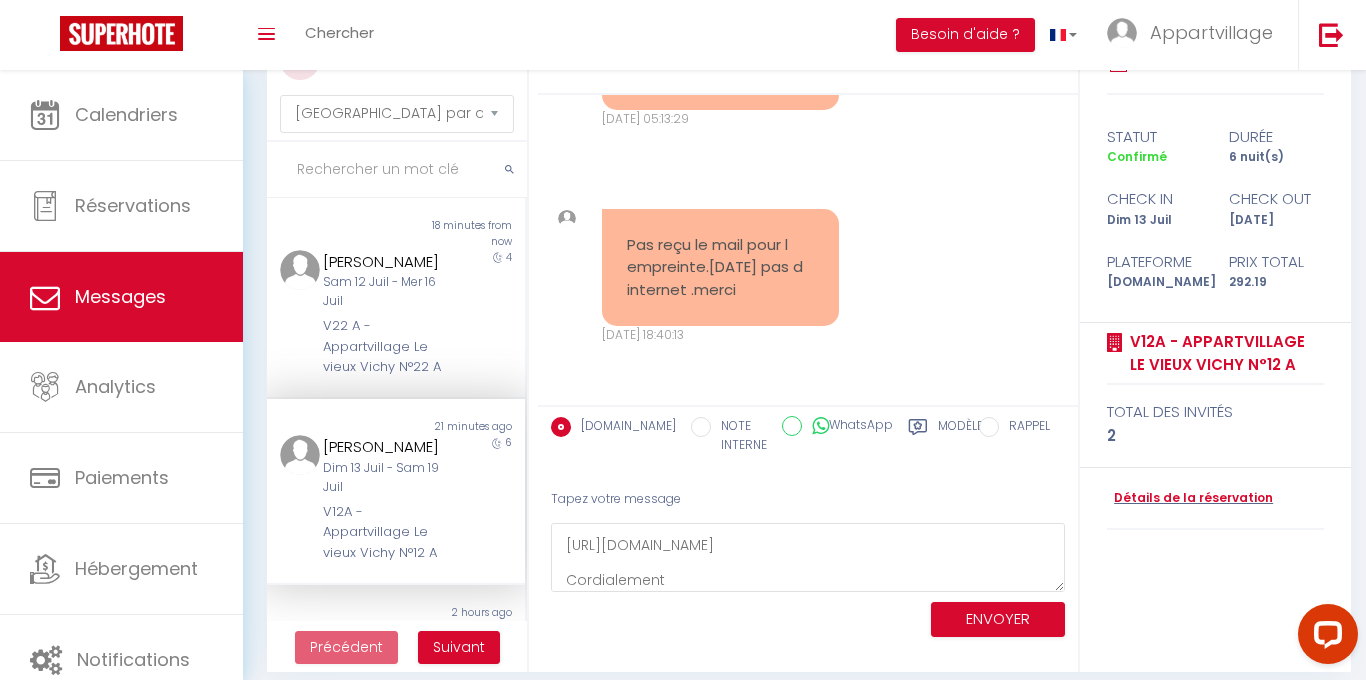 scroll, scrollTop: 96, scrollLeft: 0, axis: vertical 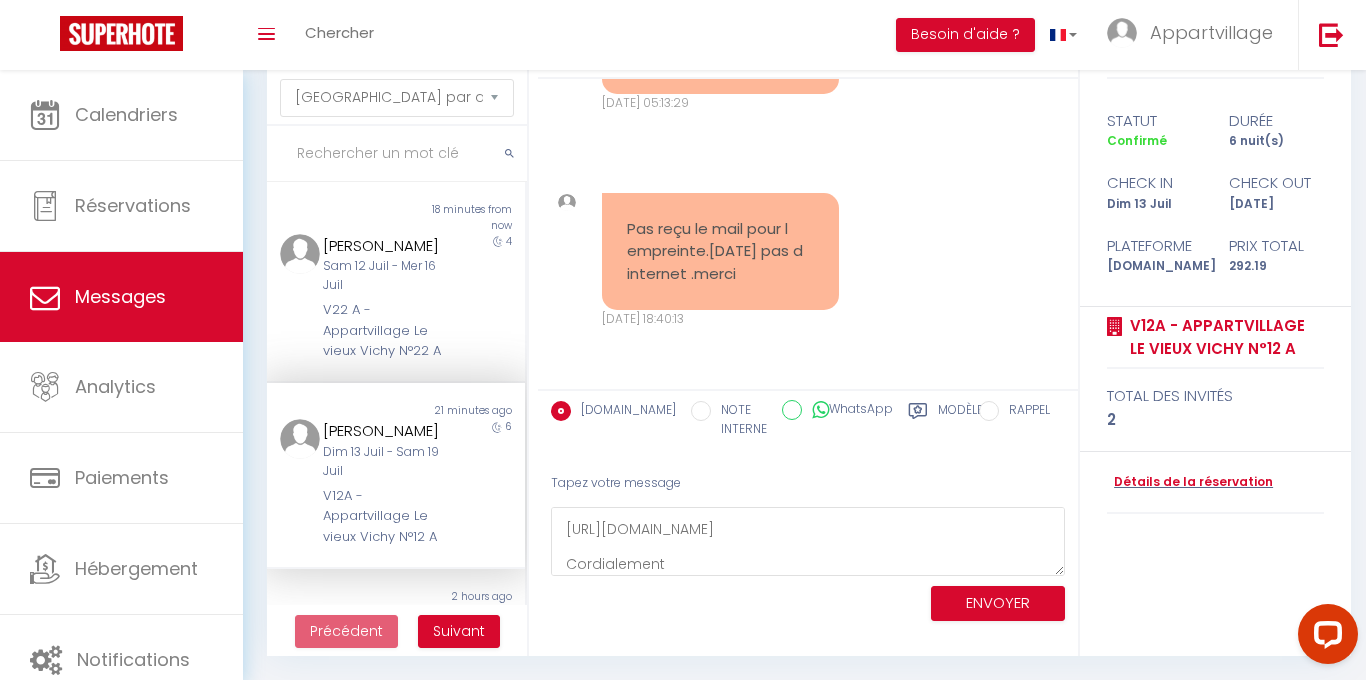 click on "Dim 13 Juil - Sam 19 Juil" at bounding box center (385, 462) 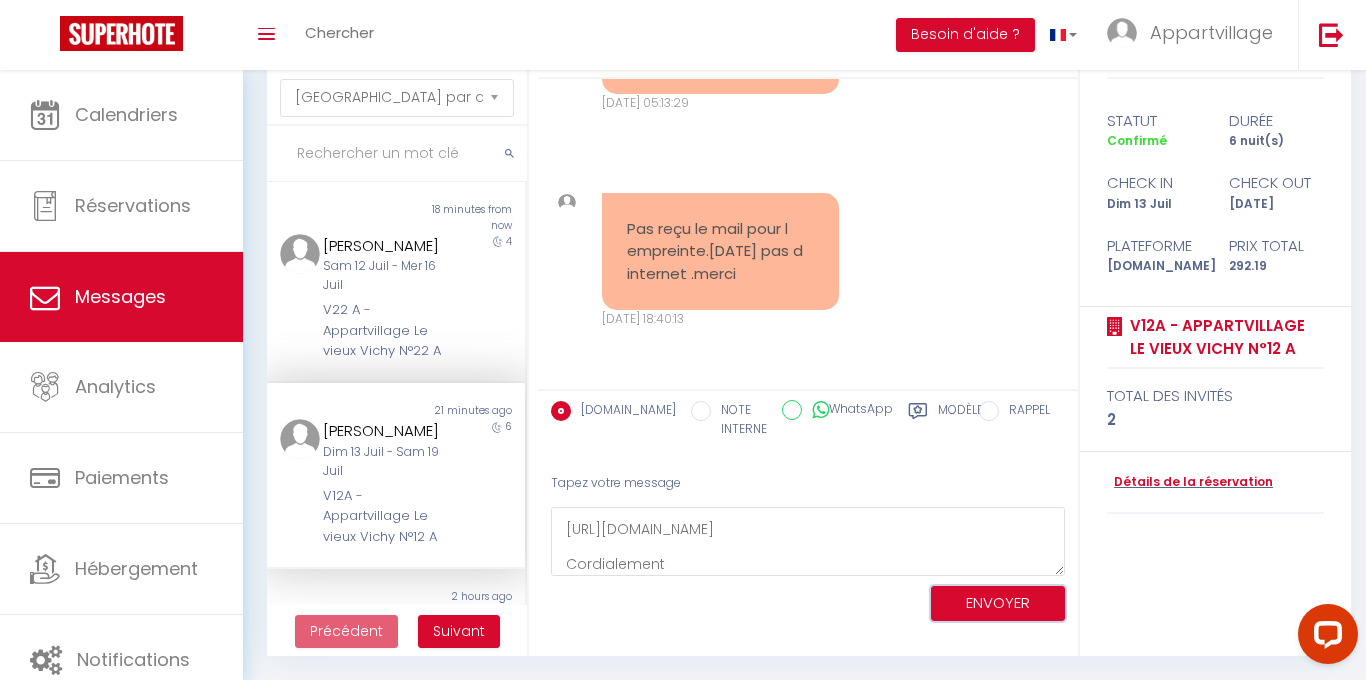 click on "ENVOYER" at bounding box center (998, 603) 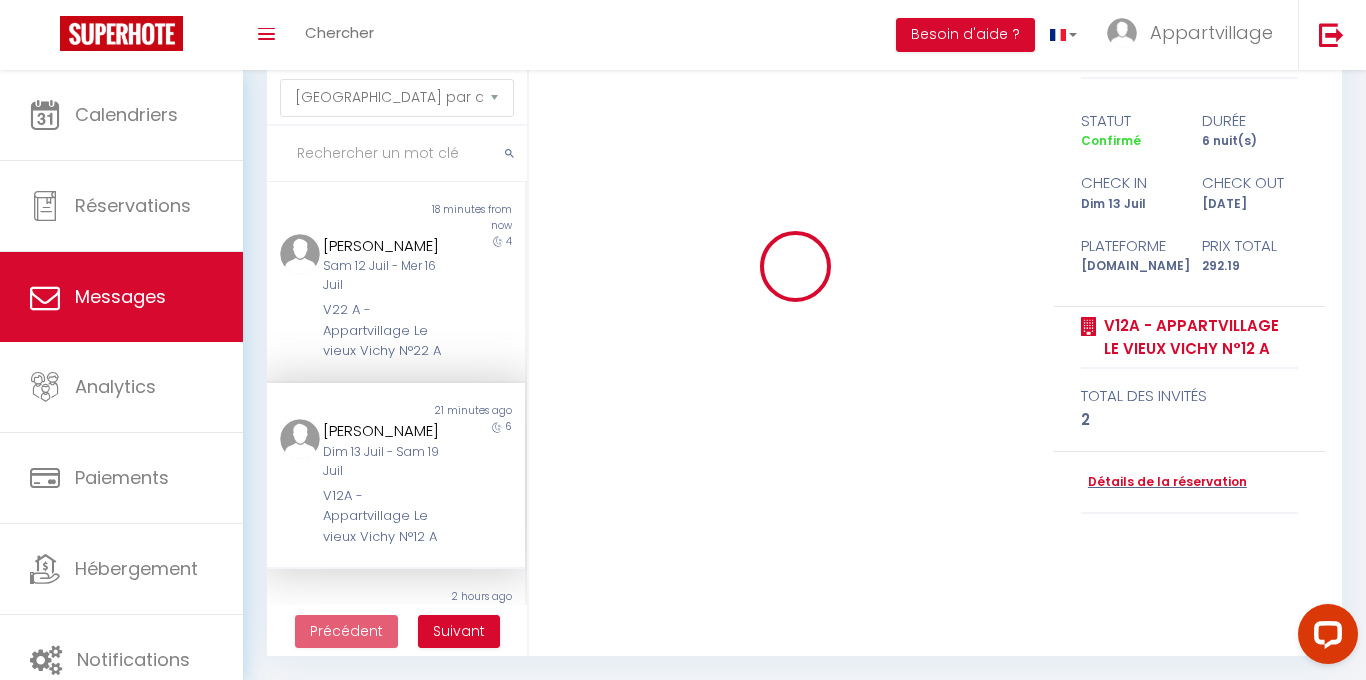 type 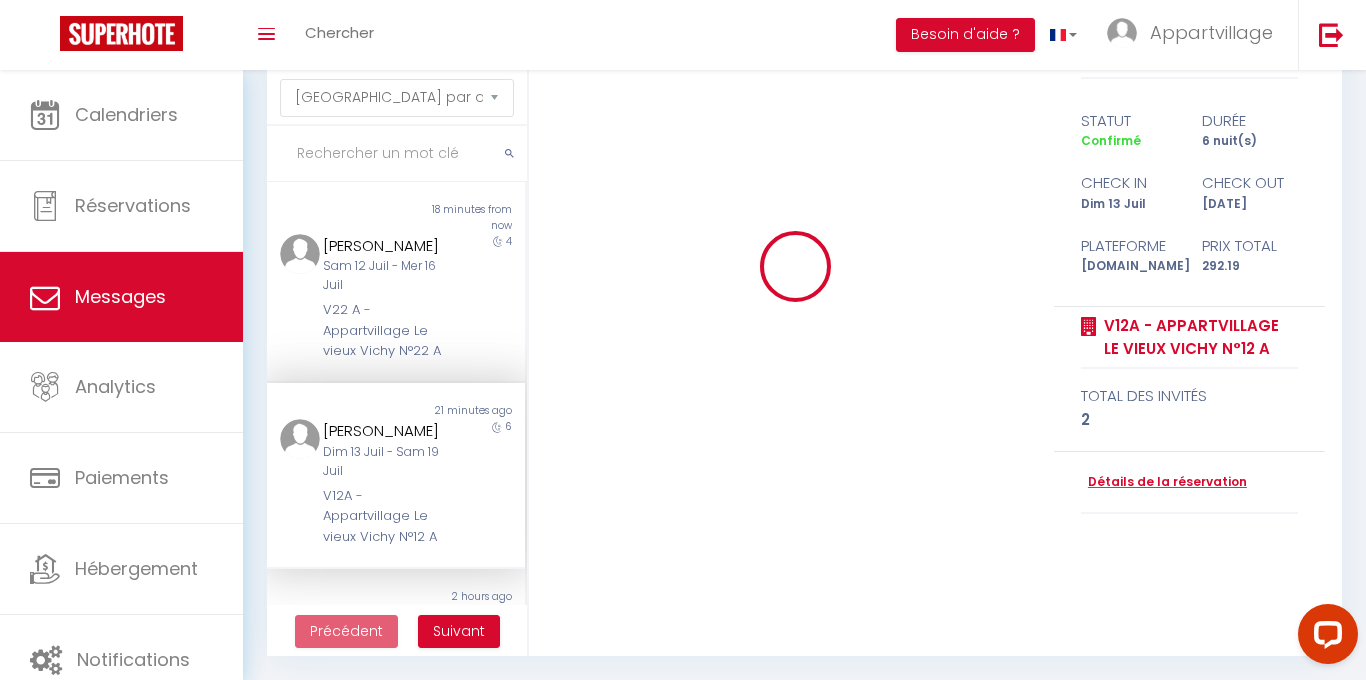 scroll, scrollTop: 0, scrollLeft: 0, axis: both 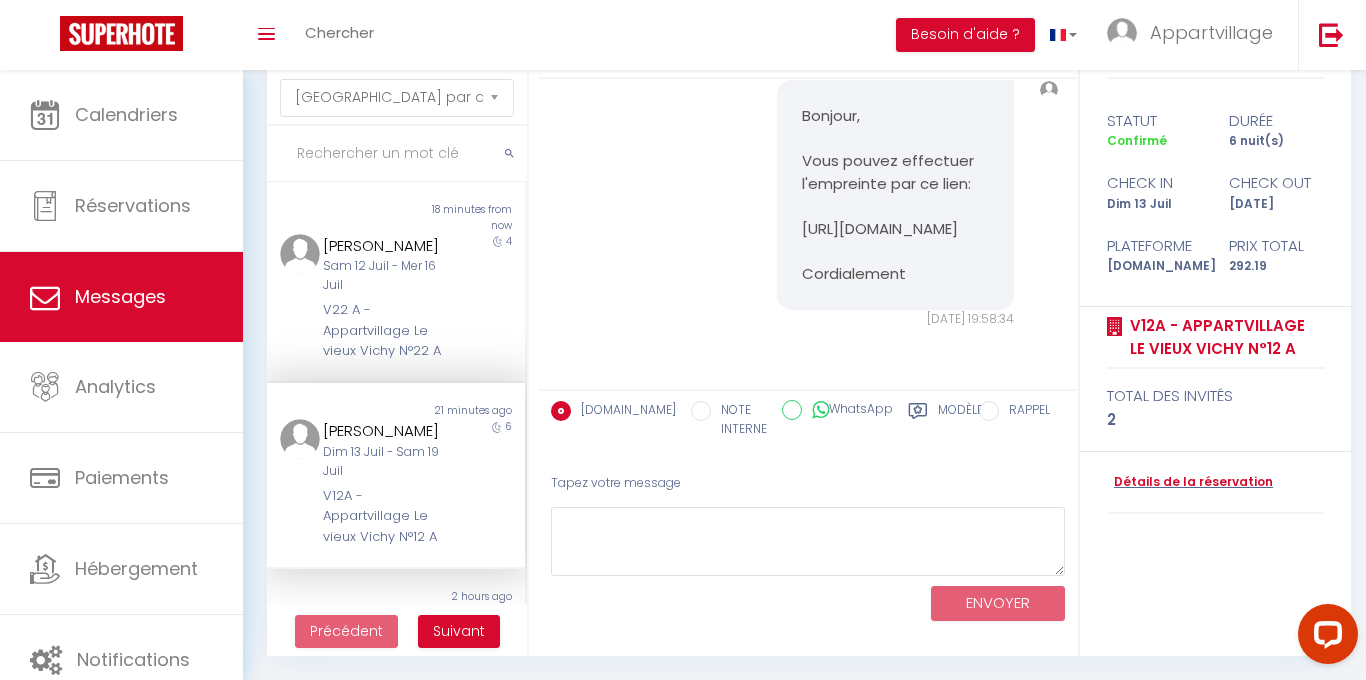 click on "Bonjour,
Vous pouvez effectuer l'empreinte par ce lien:
[URL][DOMAIN_NAME]
Cordialement   [DATE] 19:58:34     Note Sms     Bonjour,
Vous pouvez effectuer l'empreinte par ce lien:
[URL][DOMAIN_NAME]
Cordialement   [DATE] 19:58:34" at bounding box center (808, 204) 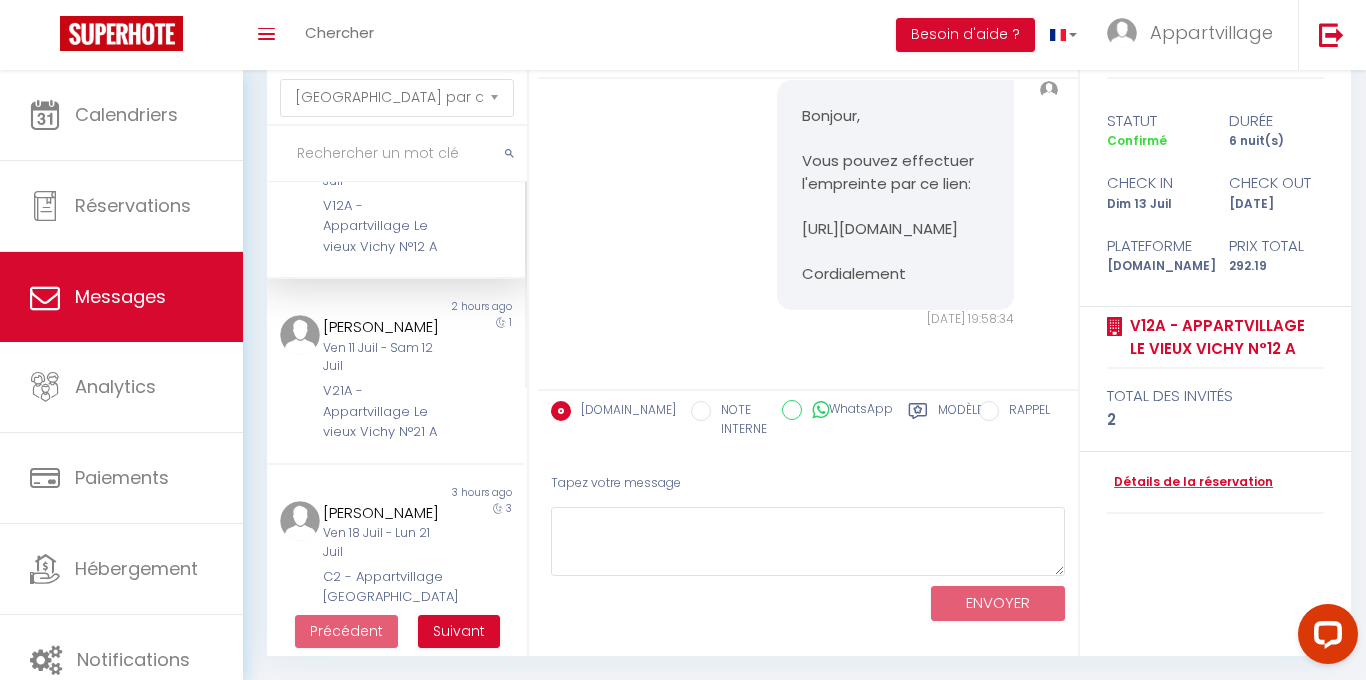 scroll, scrollTop: 360, scrollLeft: 0, axis: vertical 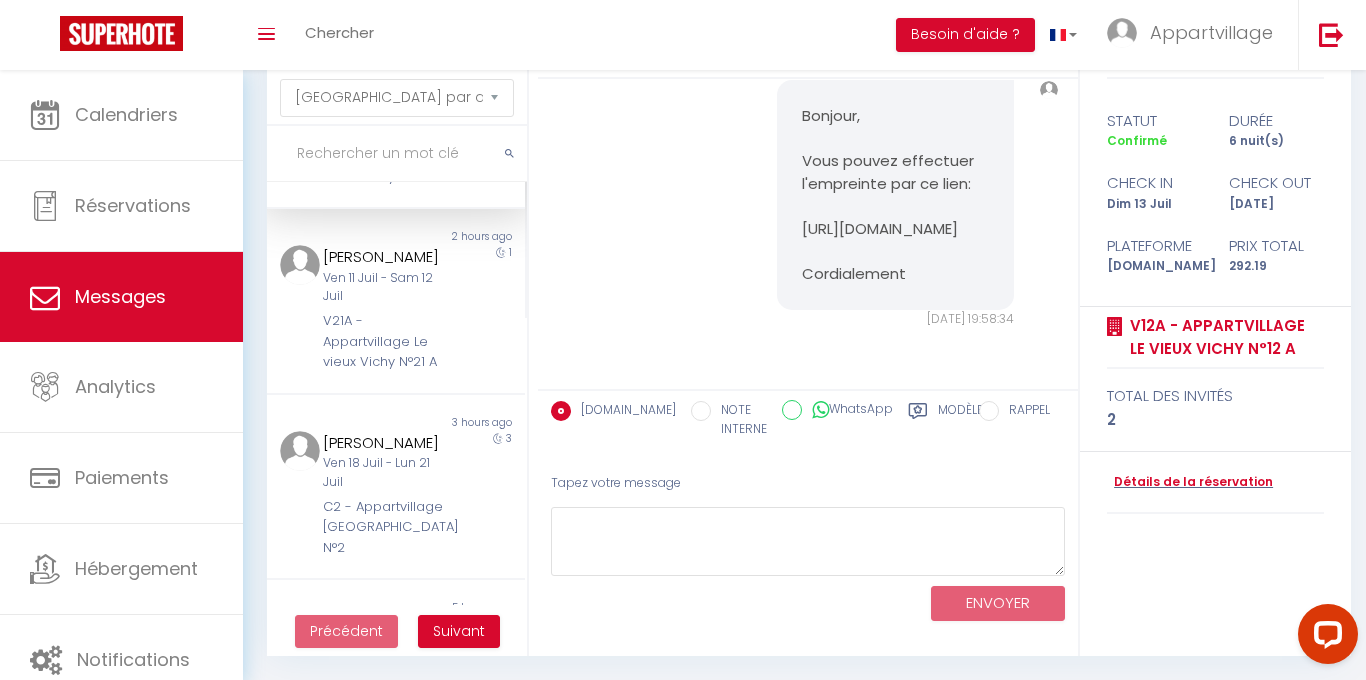 click on "Bonjour,
Vous pouvez effectuer l'empreinte par ce lien:
[URL][DOMAIN_NAME]
Cordialement   [DATE] 19:58:34     Note Sms     Bonjour,
Vous pouvez effectuer l'empreinte par ce lien:
[URL][DOMAIN_NAME]
Cordialement   [DATE] 19:58:34" at bounding box center [808, 204] 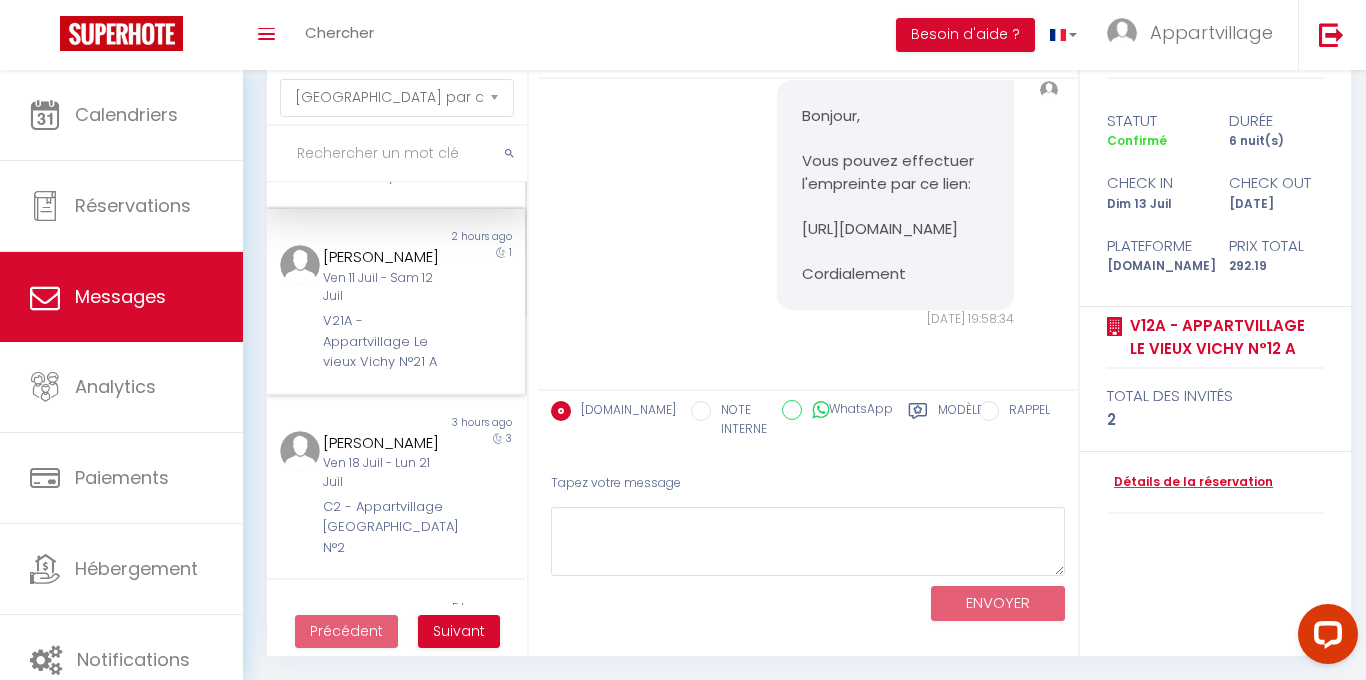 scroll, scrollTop: 344, scrollLeft: 0, axis: vertical 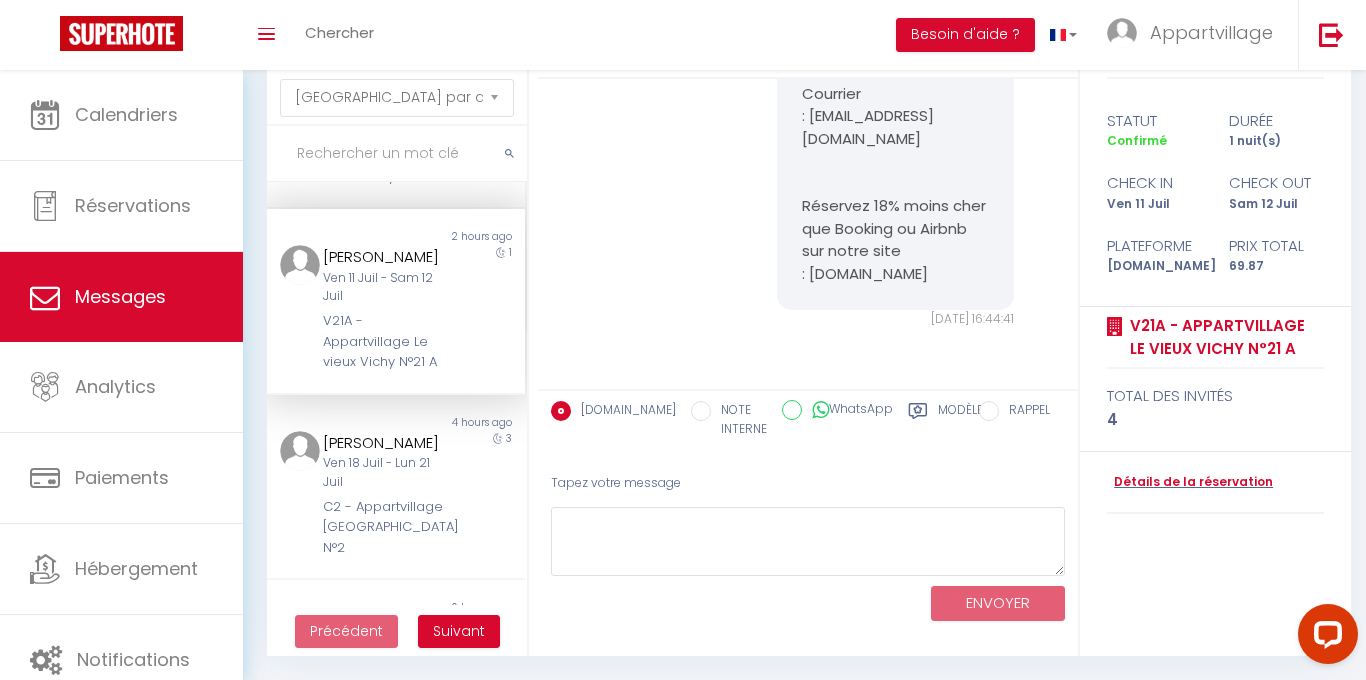 click on "Réservation du : [DATE] au [DATE]. Appartement 21 A. L'emprunte de caution a été préautorisée.
L'arrivée peut se faire entre 15H et 20H00 de manière autonome en retirant la clé dans la boite à clés. Vous pouvez arriver plus tard mais nous ne sommes plus joignables en cas de problème d'accès.
Adresse: [STREET_ADDRESS]. Appartement 21 A. Au Deuxième étage
Si vous avez réservé une place de parking, celui-ci est à gauche du [STREET_ADDRESS] dans la cour. Le code du cadenas de la chaine est 1240. Merci de remettre la chaîne avec le cadenas après.  Entrez par la porte en bois au 14. Au milieu du couloir, prenez les escaliers à gauche, l'appartement 21 A est au deuxième étage.. Entrez le code 1703 sur la boîte à clés et appuyez sur la flèche pour ouvrir. Prenez la clé de votre appartement 21 A. Veuillez restituer la clé dans la boîte à clés lorsque vous partez avant 10h00 en semaine et 11h00 le week-end.Parking et entrée:  Escalier immeuble A:" at bounding box center (808, -1067) 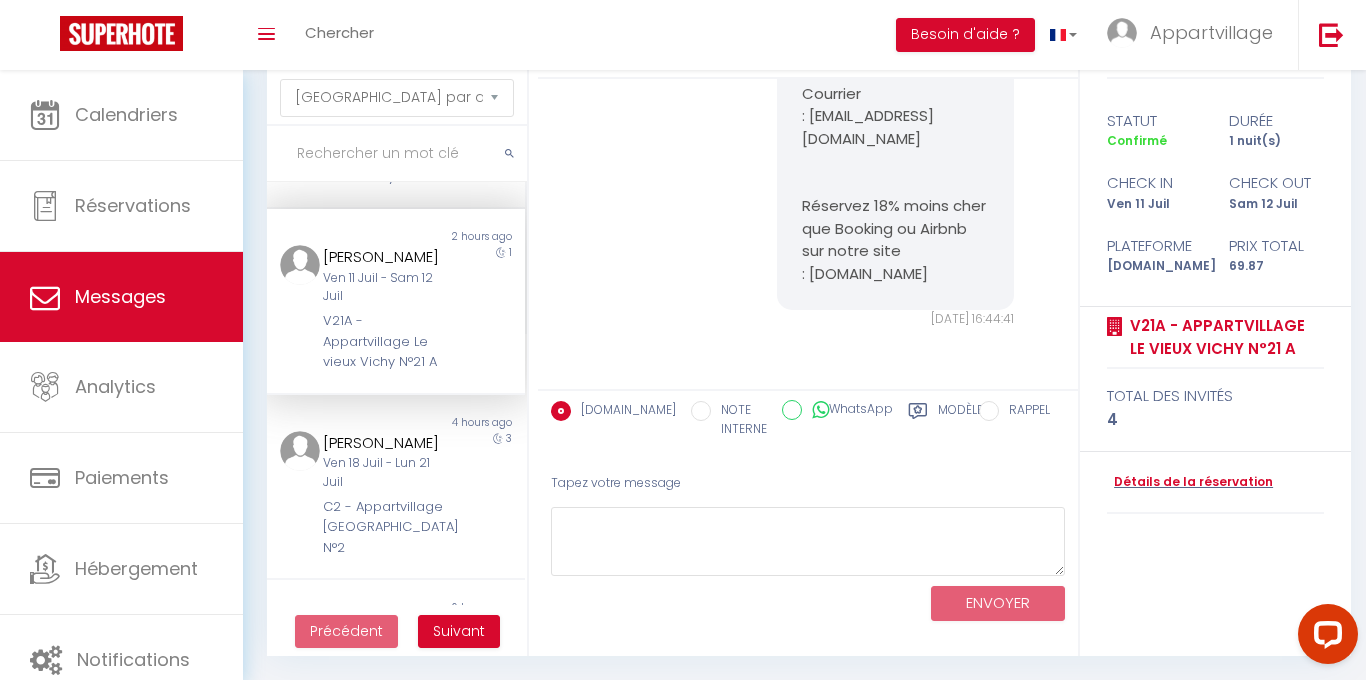 click on "[PERSON_NAME]   [DATE] - [DATE]   V21A - Appartvillage Le vieux Vichy N°21 A" at bounding box center (385, 309) 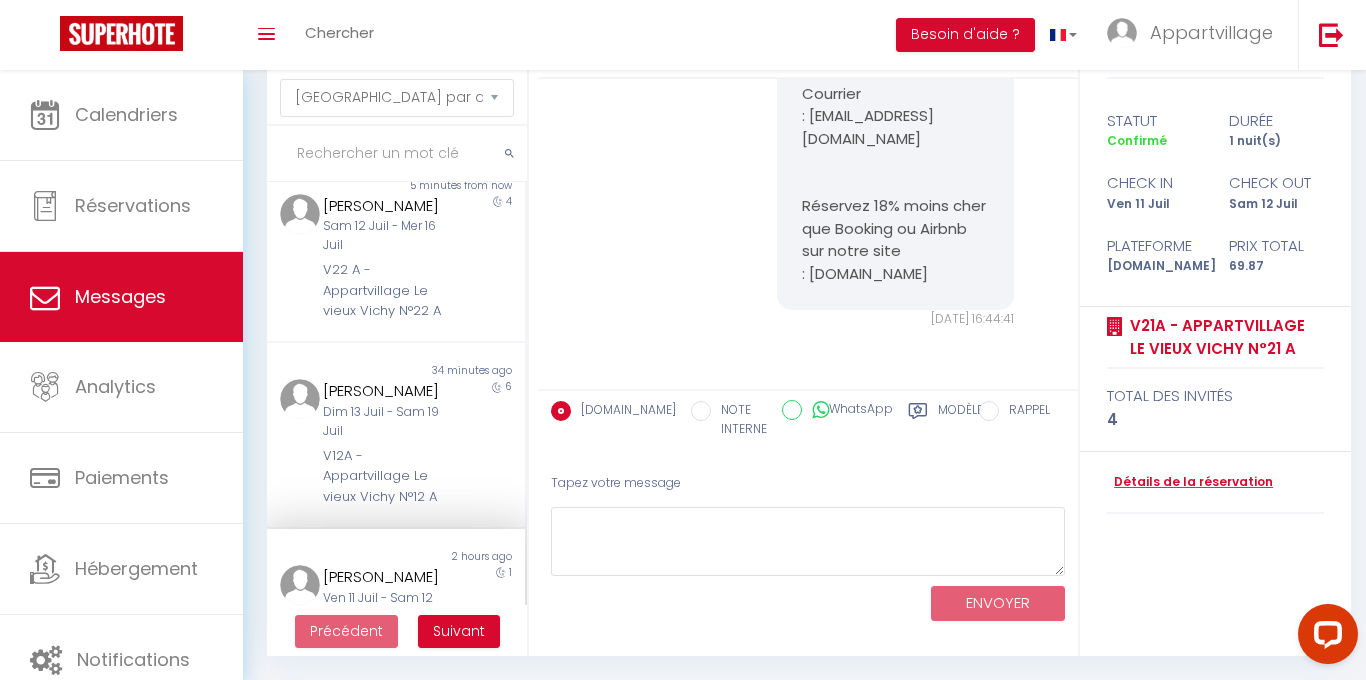 scroll, scrollTop: 0, scrollLeft: 0, axis: both 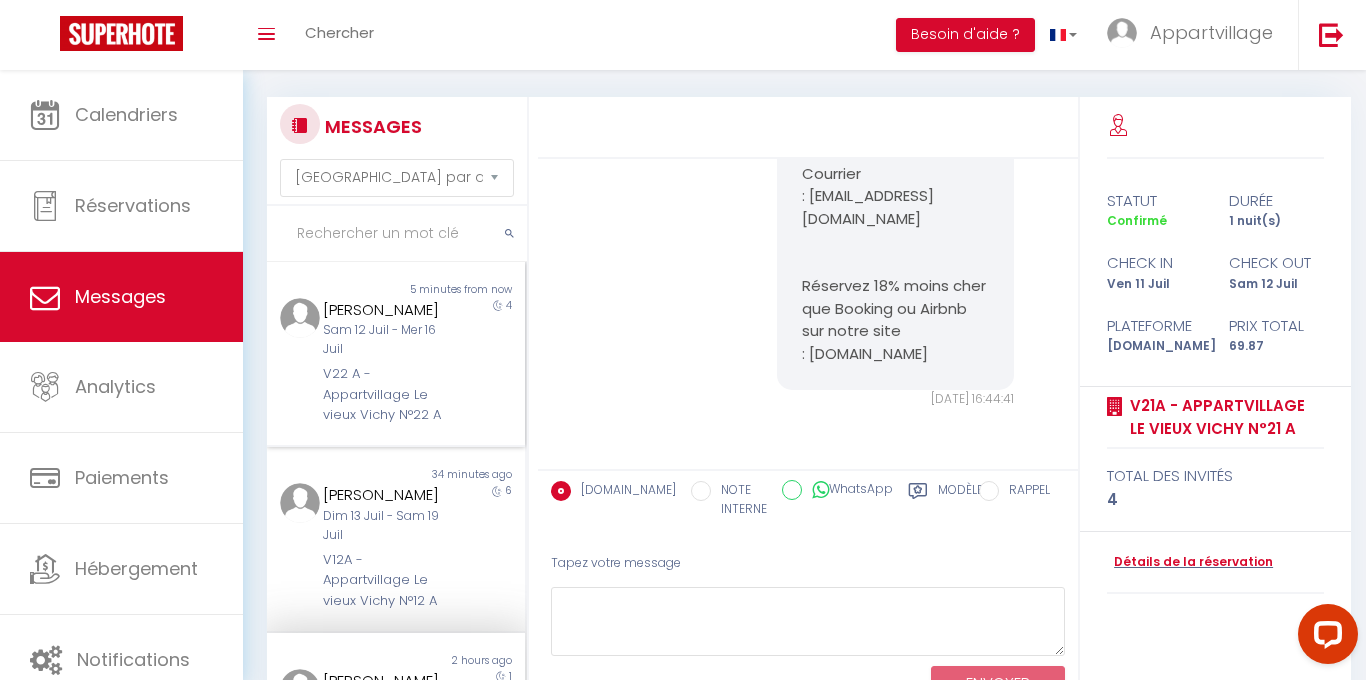 click on "Sam 12 Juil - Mer 16 Juil" at bounding box center (385, 340) 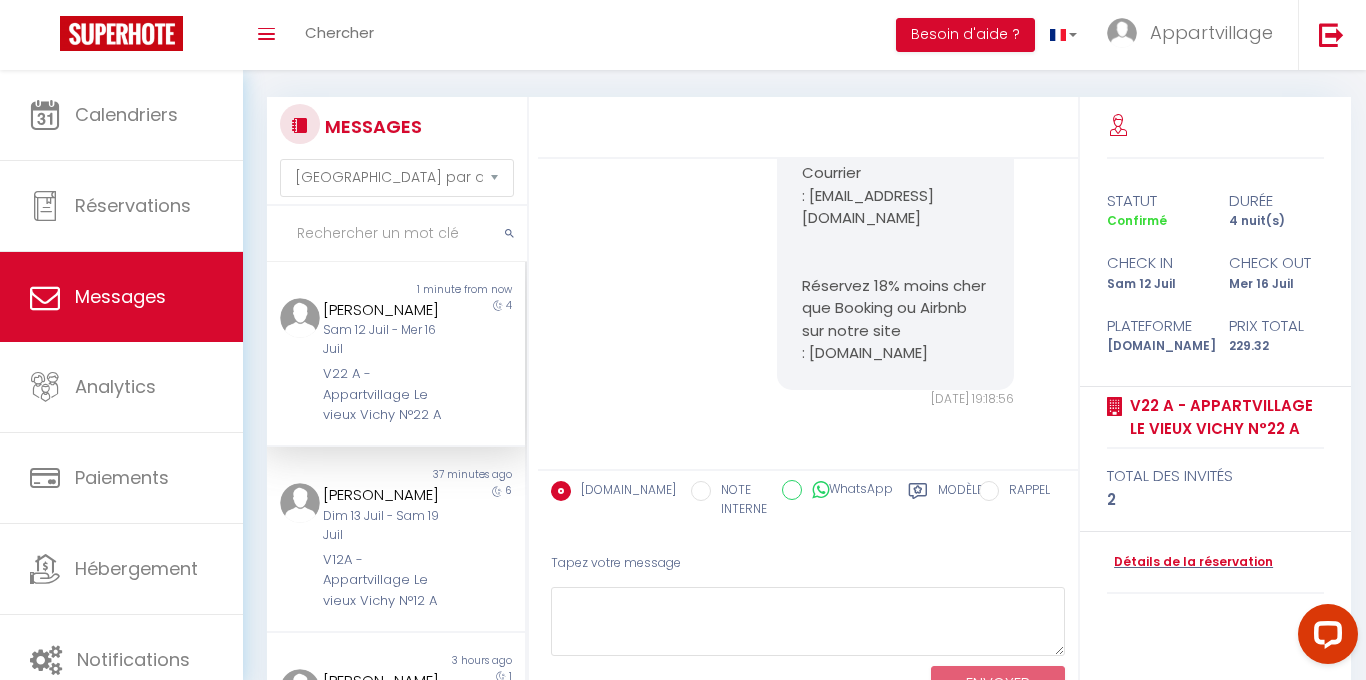 scroll, scrollTop: 8841, scrollLeft: 0, axis: vertical 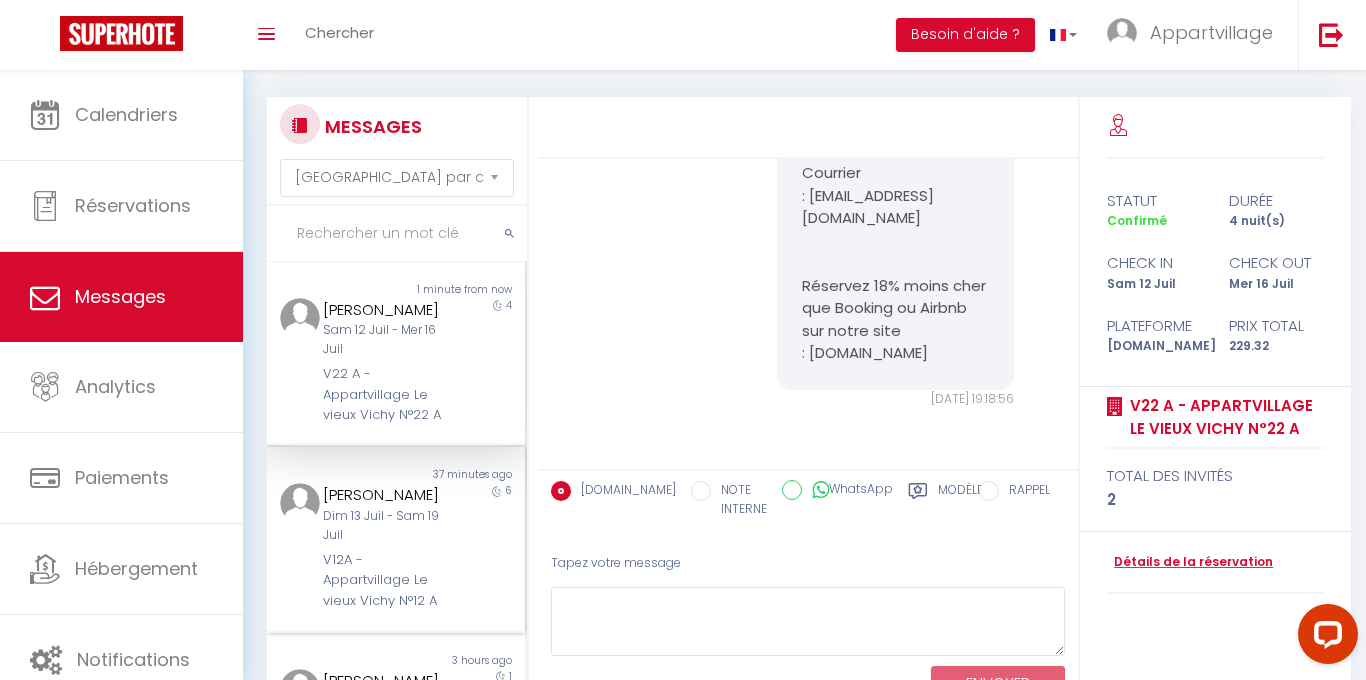 click on "[PERSON_NAME]" at bounding box center [385, 495] 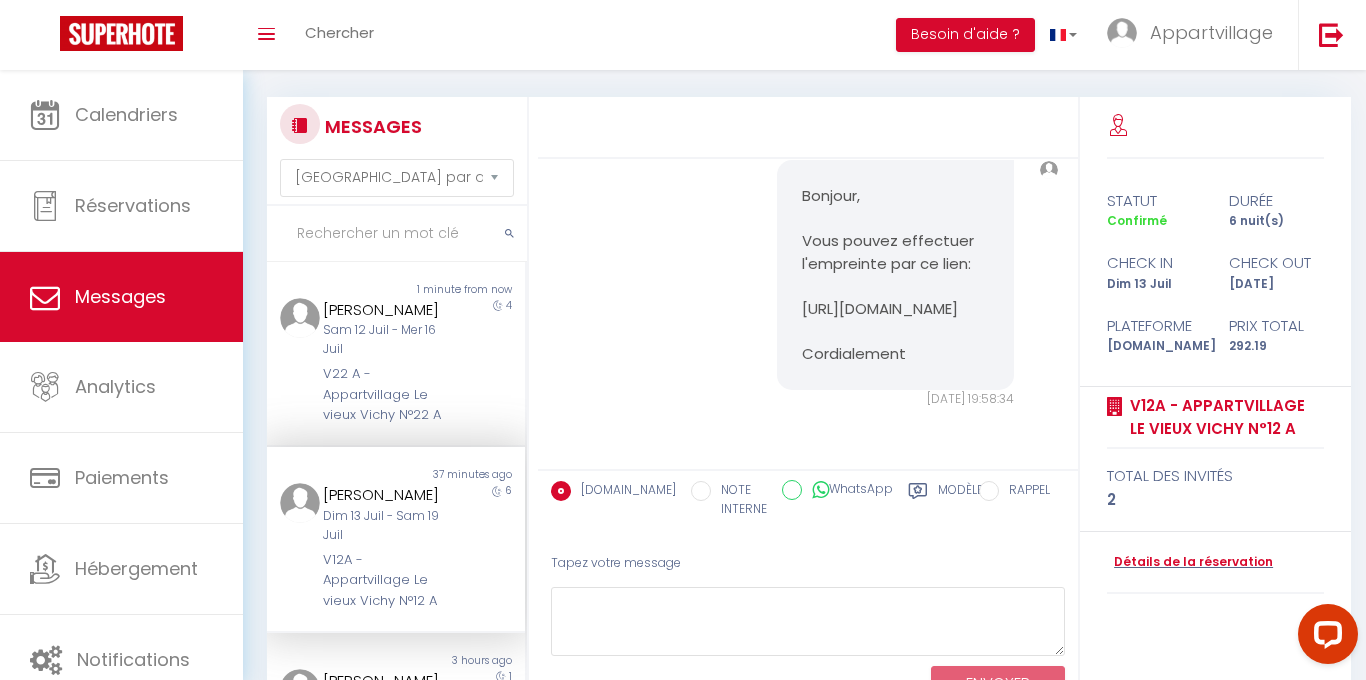 scroll, scrollTop: 7452, scrollLeft: 0, axis: vertical 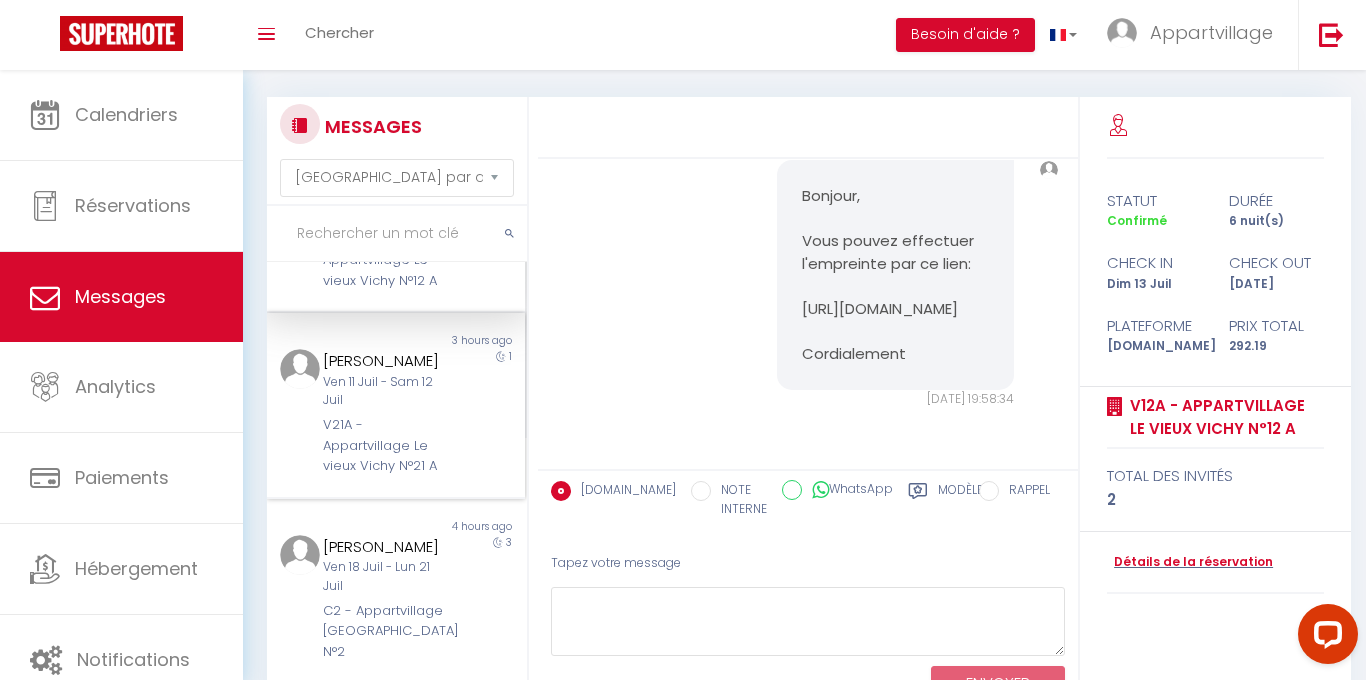 click on "V21A - Appartvillage Le vieux Vichy N°21 A" at bounding box center (385, 445) 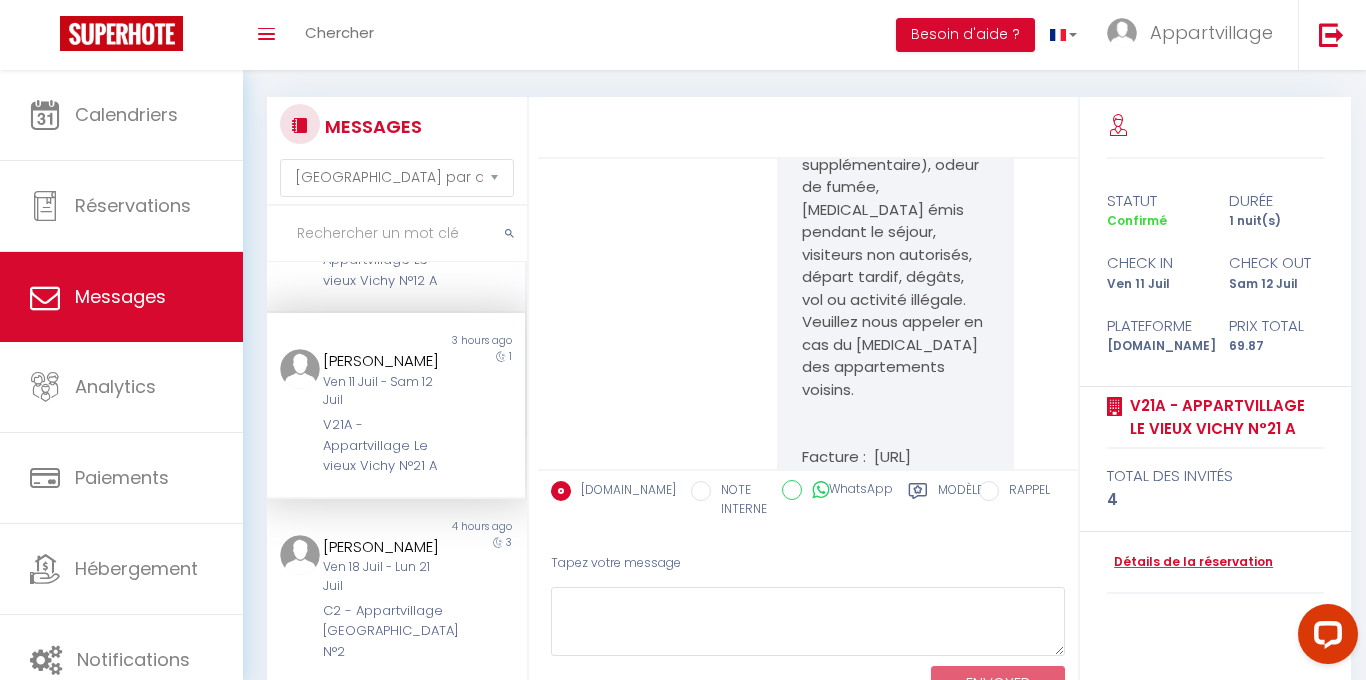 scroll, scrollTop: 10043, scrollLeft: 0, axis: vertical 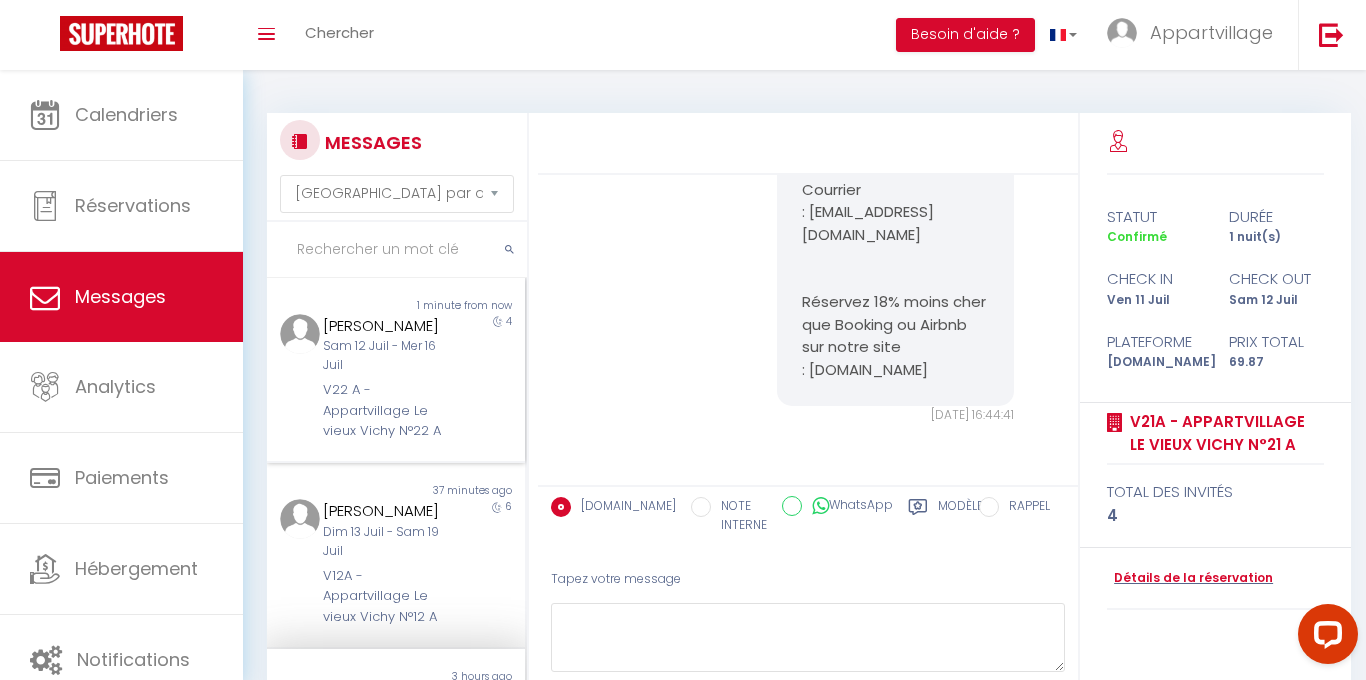 click on "V22 A - Appartvillage Le vieux Vichy N°22 A" at bounding box center [385, 410] 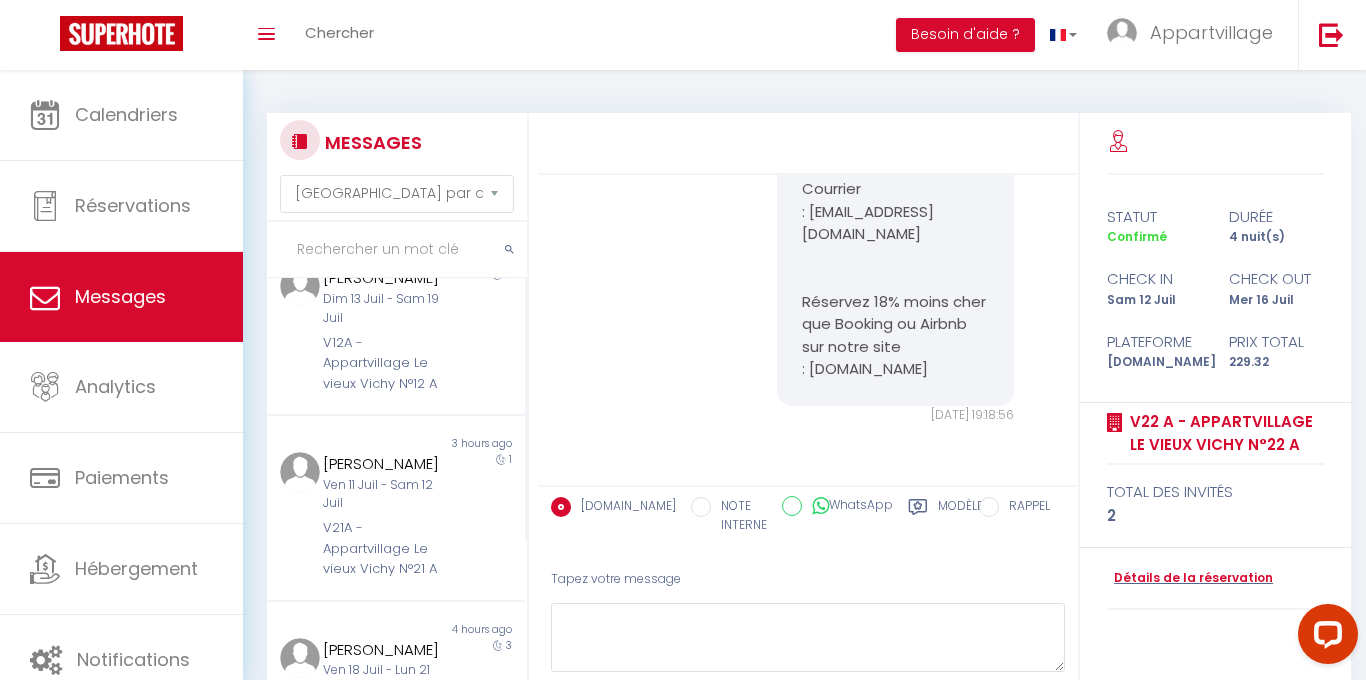 scroll, scrollTop: 240, scrollLeft: 0, axis: vertical 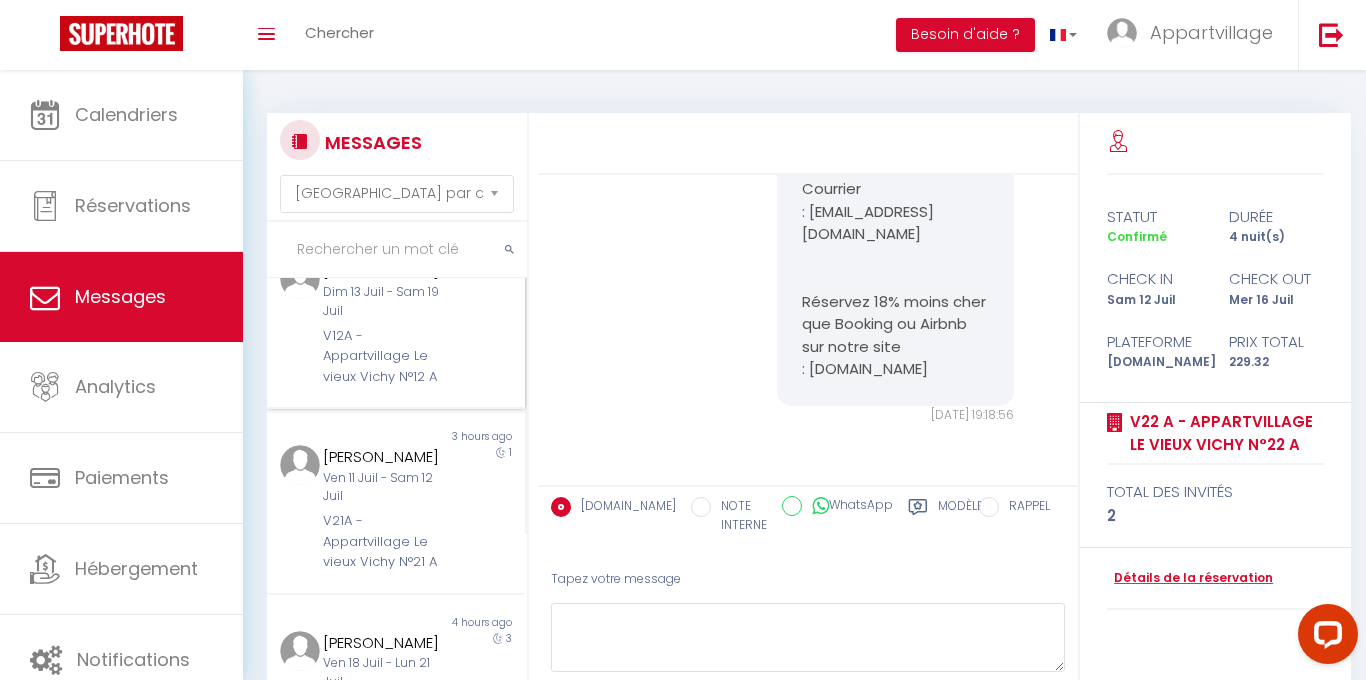 click on "V12A - Appartvillage Le vieux Vichy N°12 A" at bounding box center (385, 356) 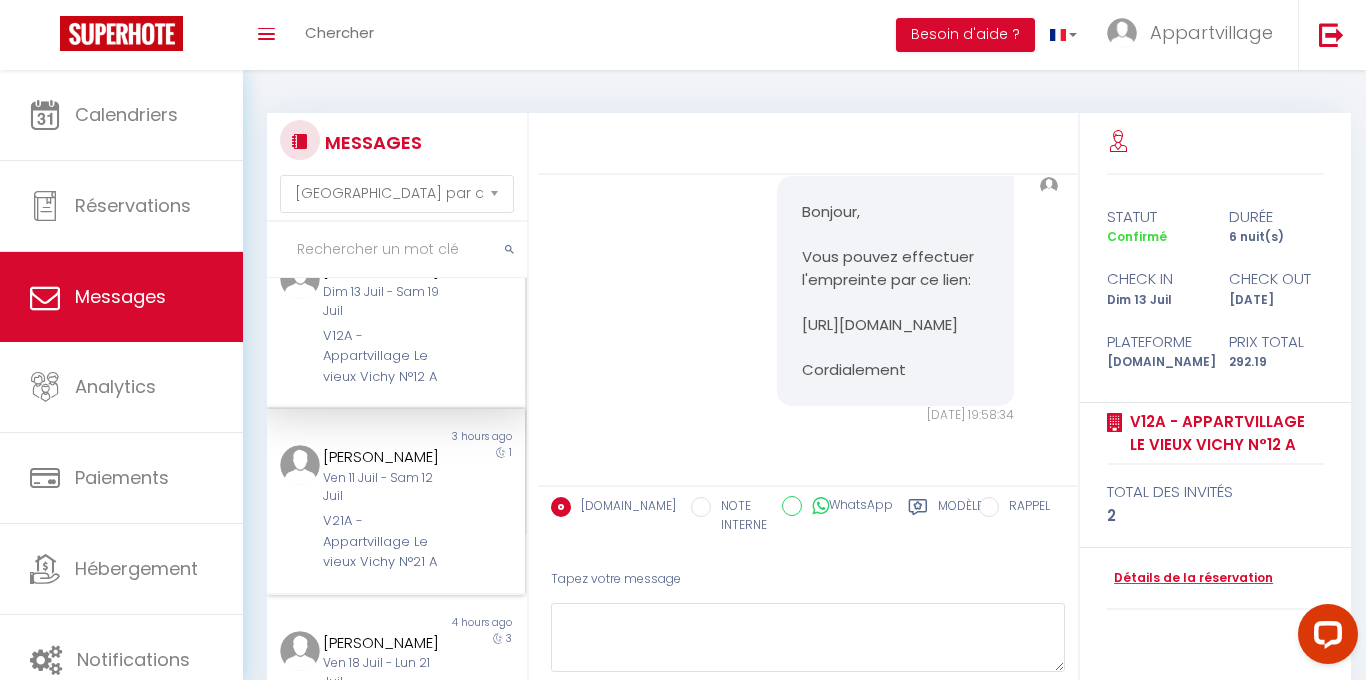click on "Ven 11 Juil - Sam 12 Juil" at bounding box center (385, 488) 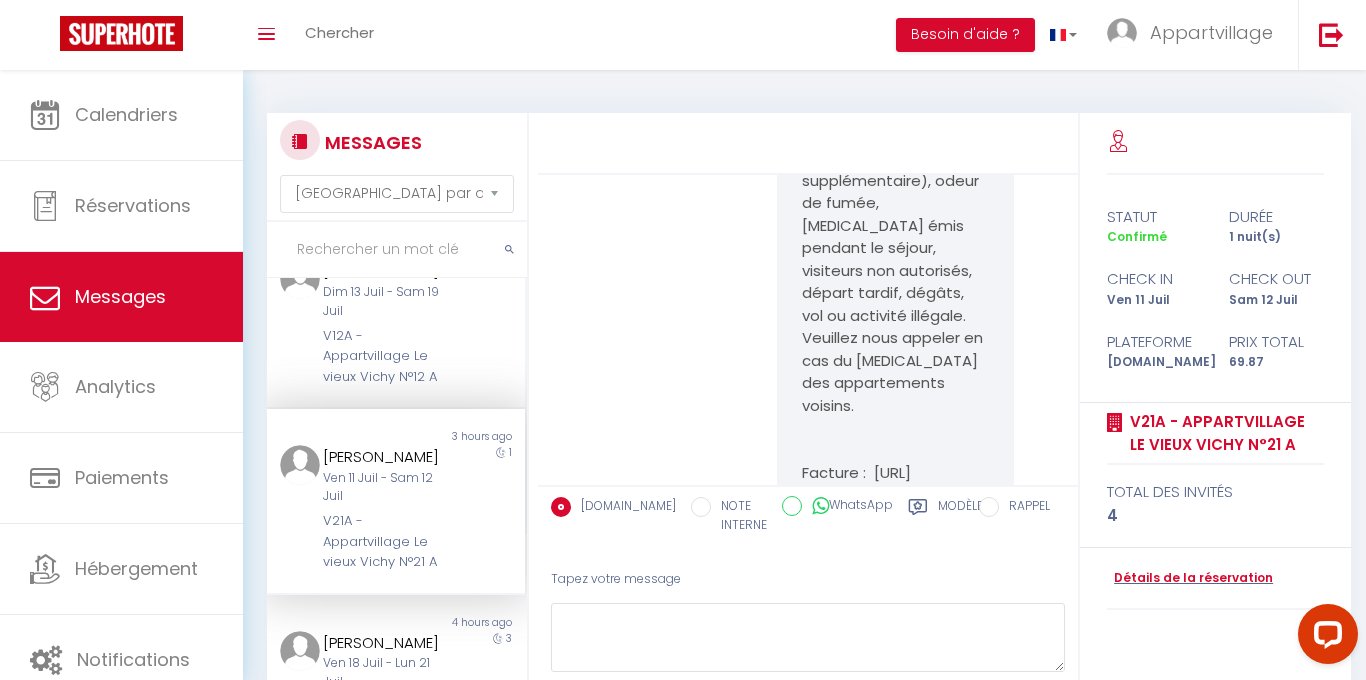 scroll, scrollTop: 10043, scrollLeft: 0, axis: vertical 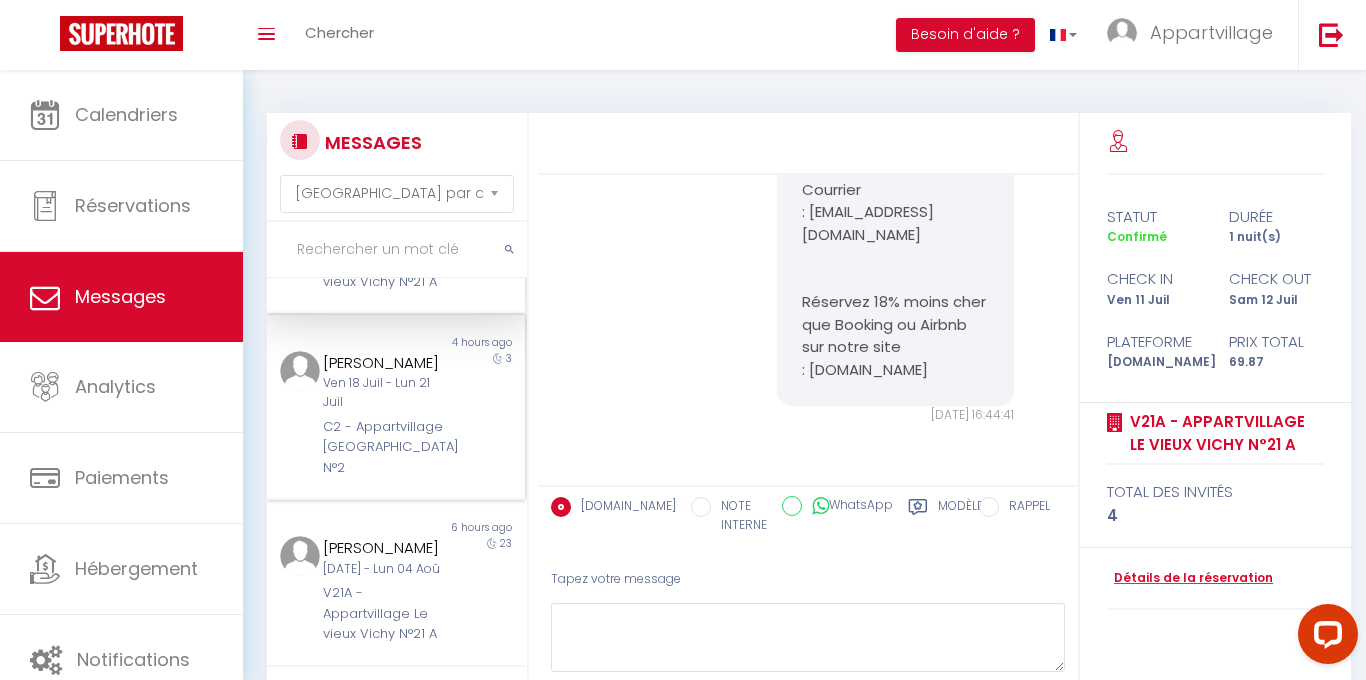 click on "[PERSON_NAME]   [DATE] - [DATE]   C2 - Appartvillage [GEOGRAPHIC_DATA] N°2" at bounding box center [385, 415] 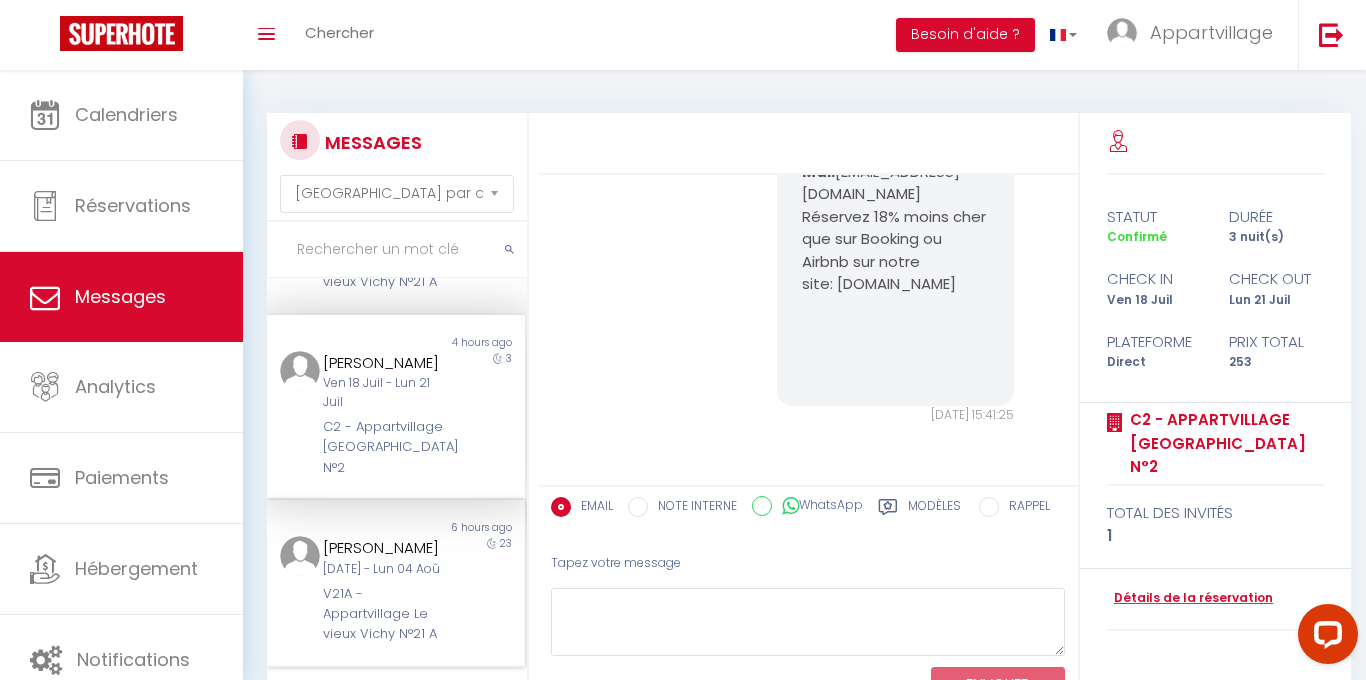 click on "[PERSON_NAME]" at bounding box center [385, 548] 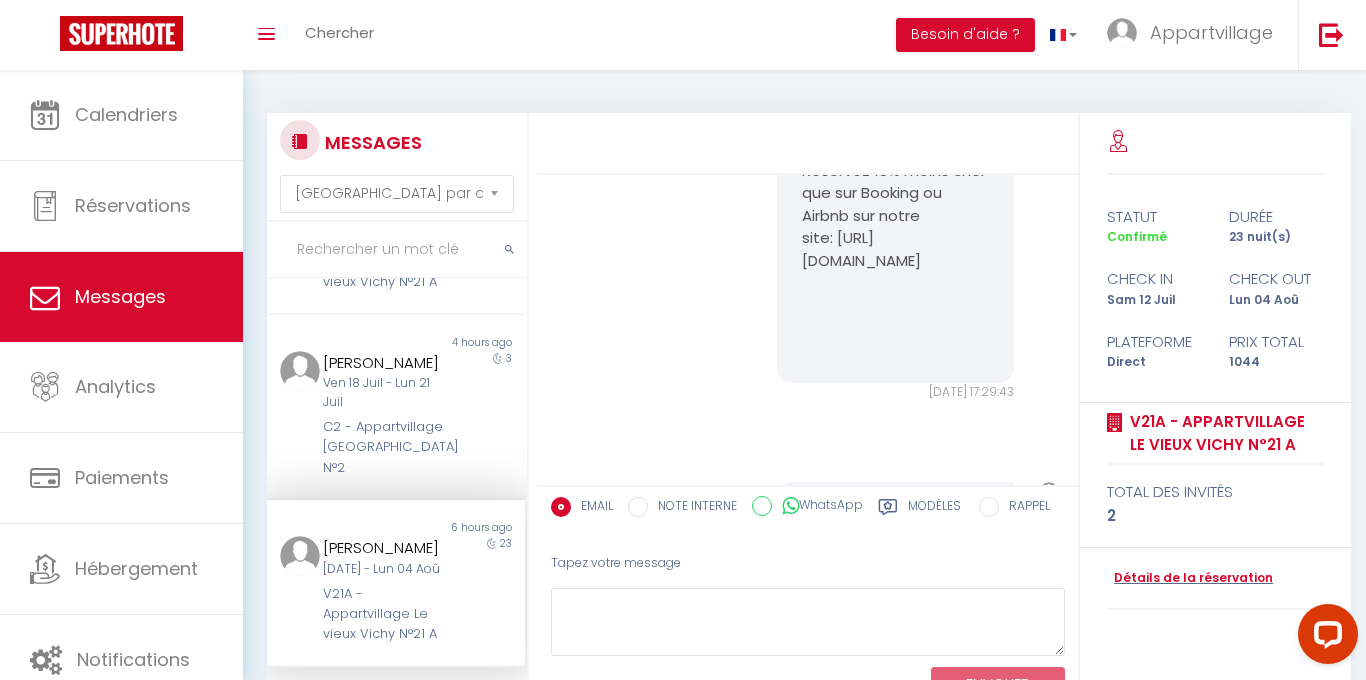 scroll, scrollTop: 5524, scrollLeft: 0, axis: vertical 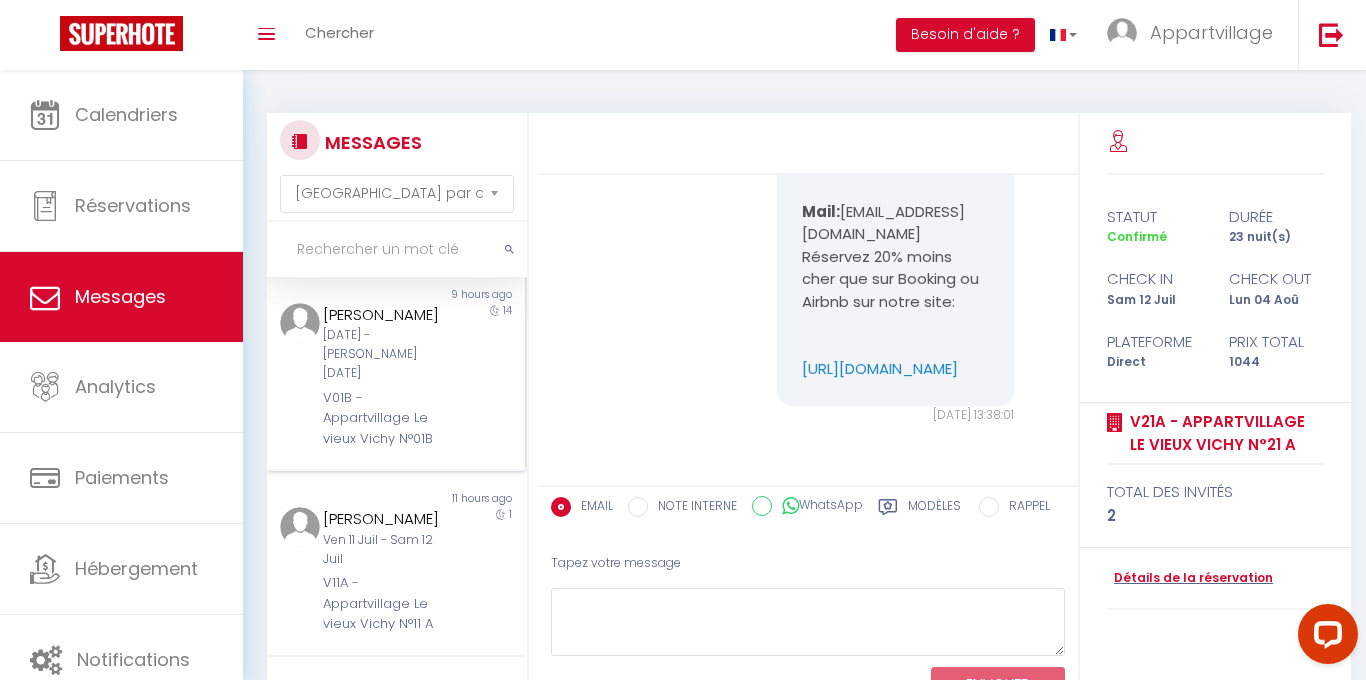click on "V01B - Appartvillage Le vieux Vichy N°01B" at bounding box center [385, 418] 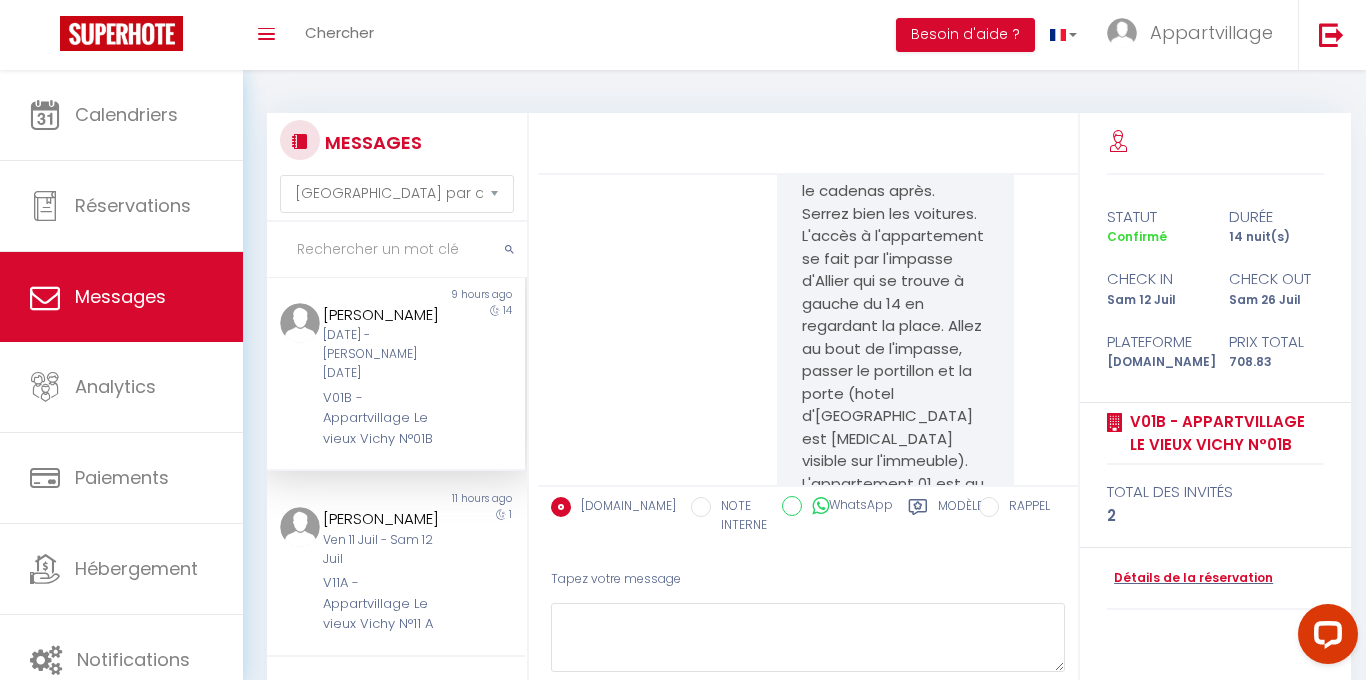 scroll, scrollTop: 9886, scrollLeft: 0, axis: vertical 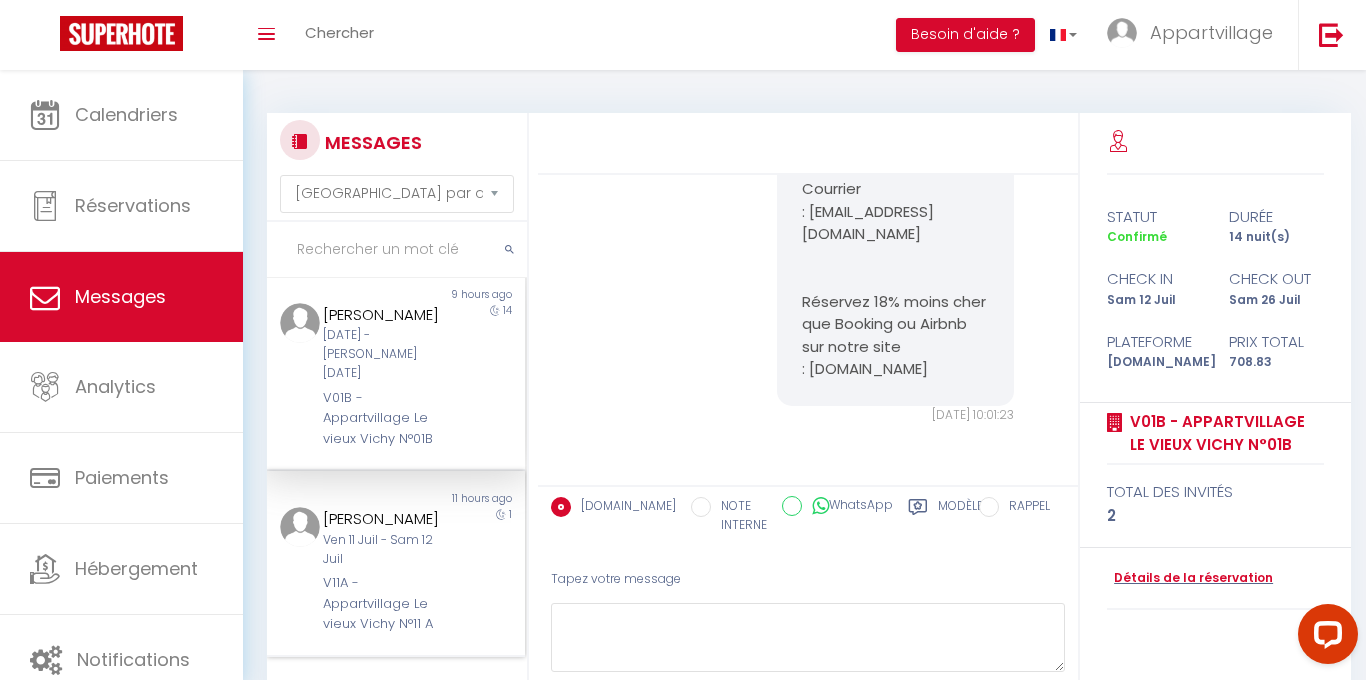 click on "[PERSON_NAME]" at bounding box center [385, 519] 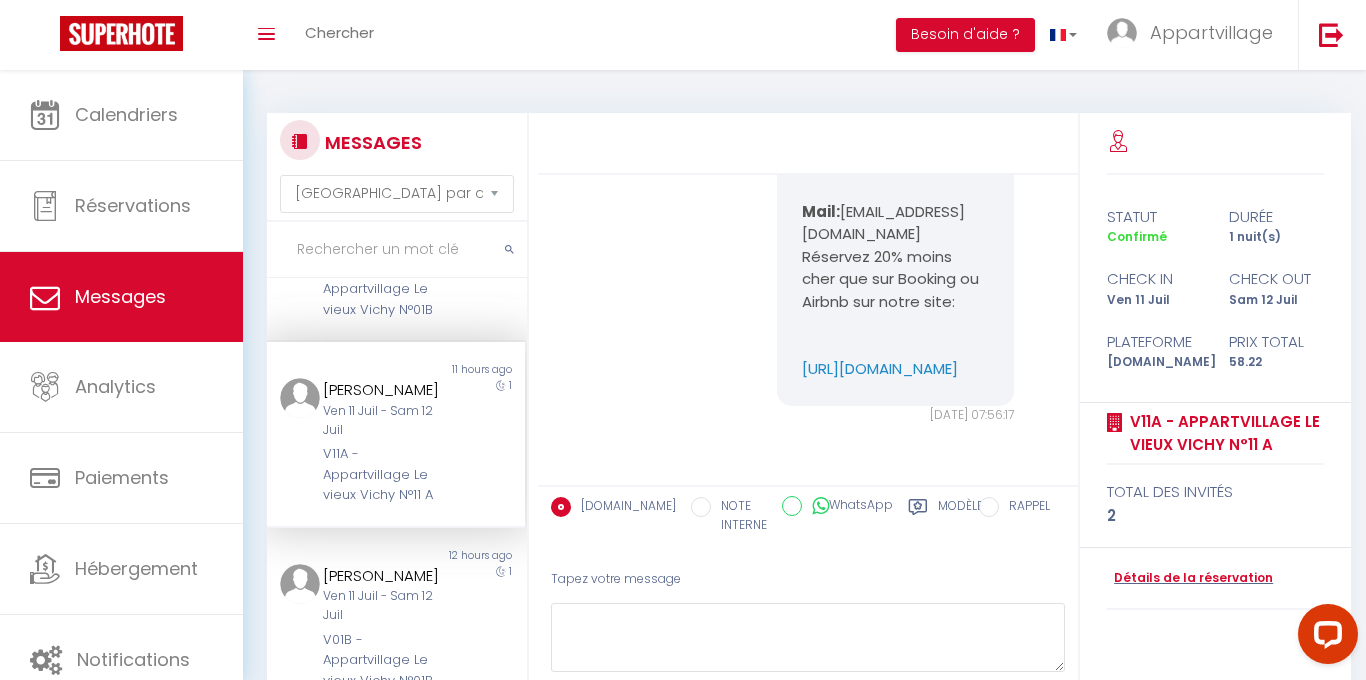 scroll, scrollTop: 1136, scrollLeft: 0, axis: vertical 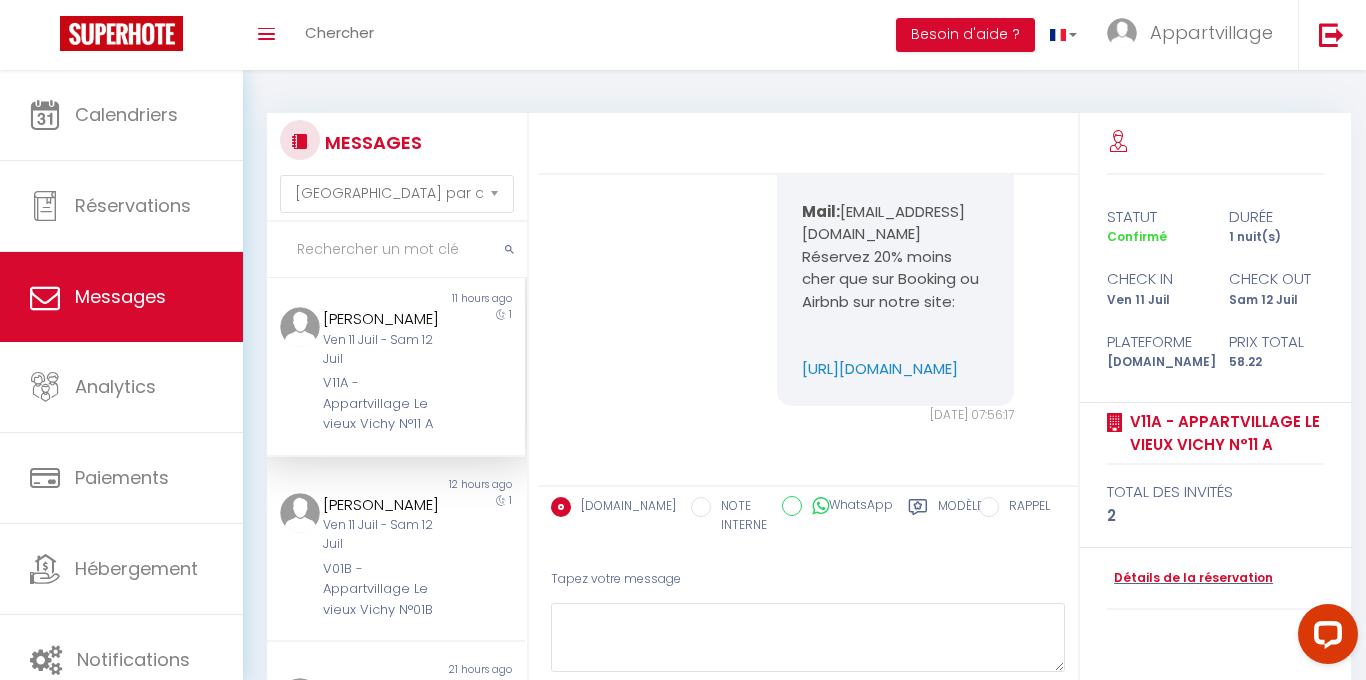 click on "Réservation du [DATE] au [DATE].  Merci de saisir une emprunte bancaire de caution de 100 E par le lien suivant:  [URL][DOMAIN_NAME]  Si l'emprunte est acceptée et si le paiement de la location était passé, vous recevrez les instructions d'accès par mail dans la minute suivante.
L'emprunte n'est pas un prélèvement mais une pré-authorisation bancaire qui disparait 7 jours après votre séjour. Dans le cas ou elle ne passe pas, veuillez annuler immédiatement votre réservation soit en ligne, soit en appelant Booking au [PHONE_NUMBER].   La caution ne peut se faire que par carte bancaire et uniquement avant le séjour.
Règlement:
Une partie de la caution pourra-t-être prélevée en cas de:
cuisine non laissée propre, appartement dans un état non correct, odeur de fumée, [MEDICAL_DATA] effectué pendant le séjour, visiteurs non autorisés, départ tardif, dégradation, vol ou activité illicite. Contactez nous en cas de [MEDICAL_DATA] d'un appartement voisin.
Tél:" at bounding box center [808, -387] 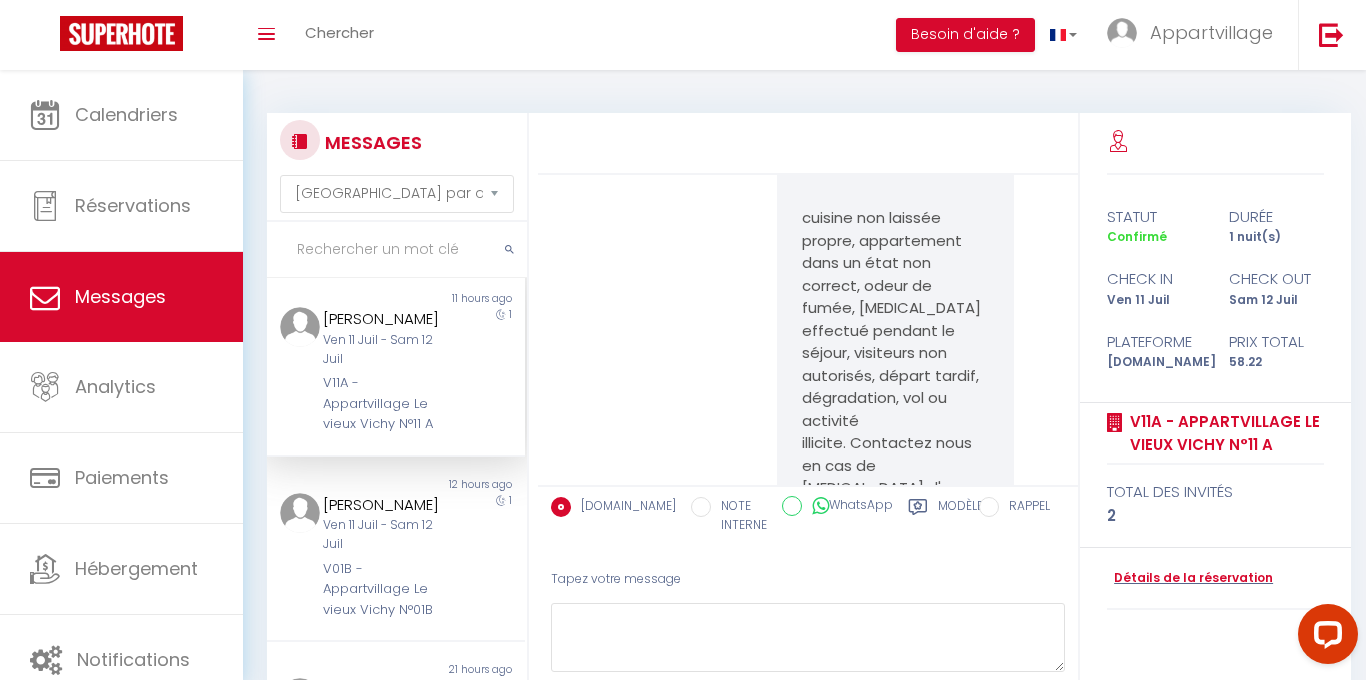 scroll, scrollTop: 7705, scrollLeft: 0, axis: vertical 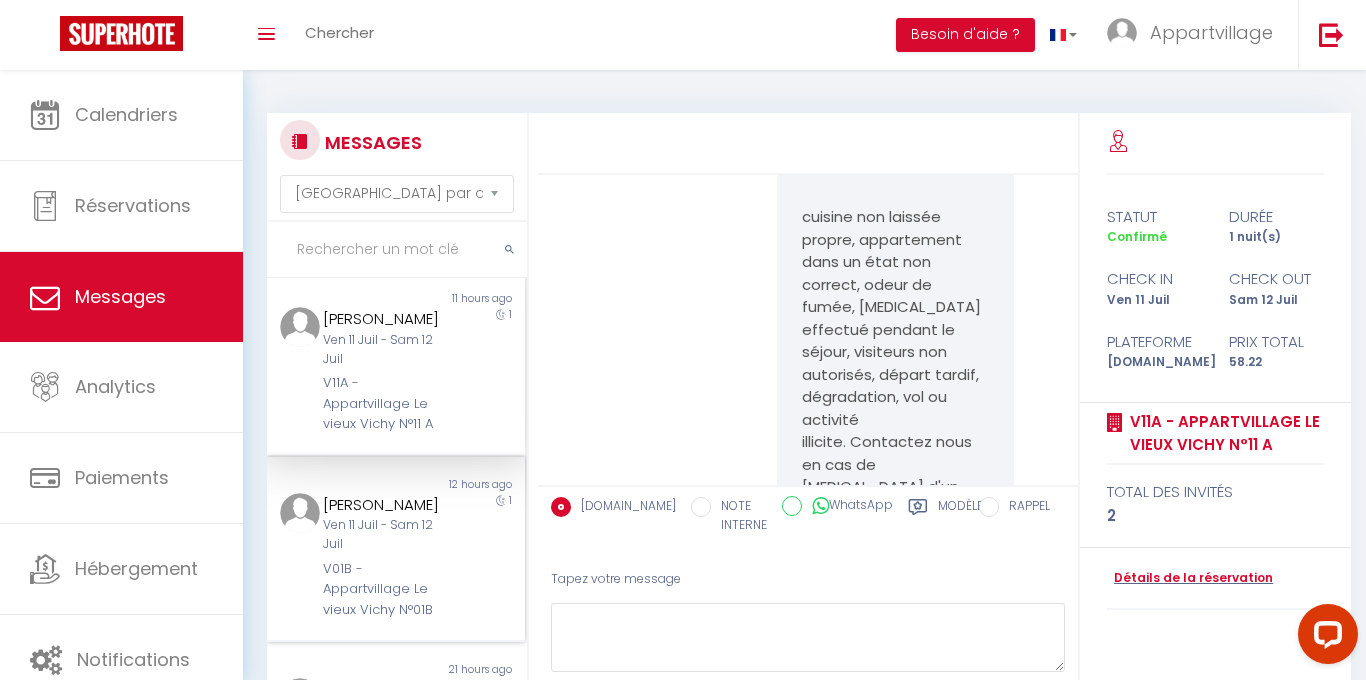 click on "Ven 11 Juil - Sam 12 Juil" at bounding box center [385, 535] 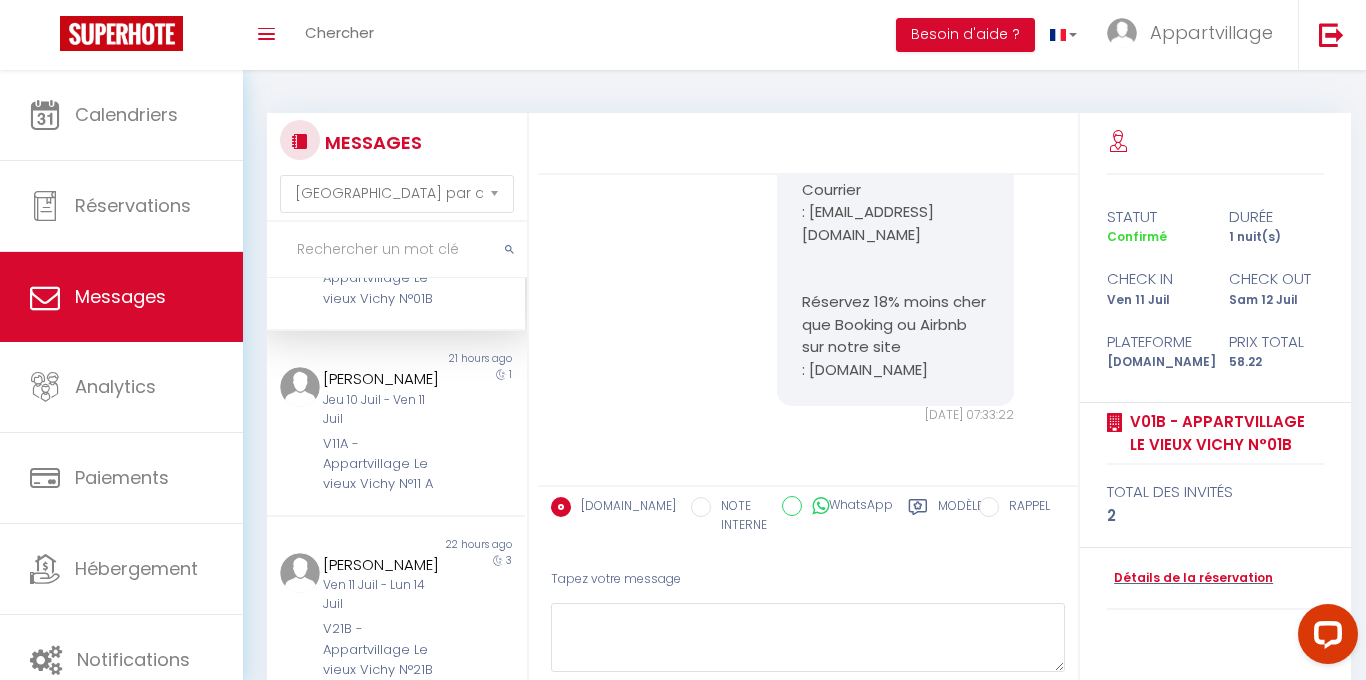 scroll, scrollTop: 1496, scrollLeft: 0, axis: vertical 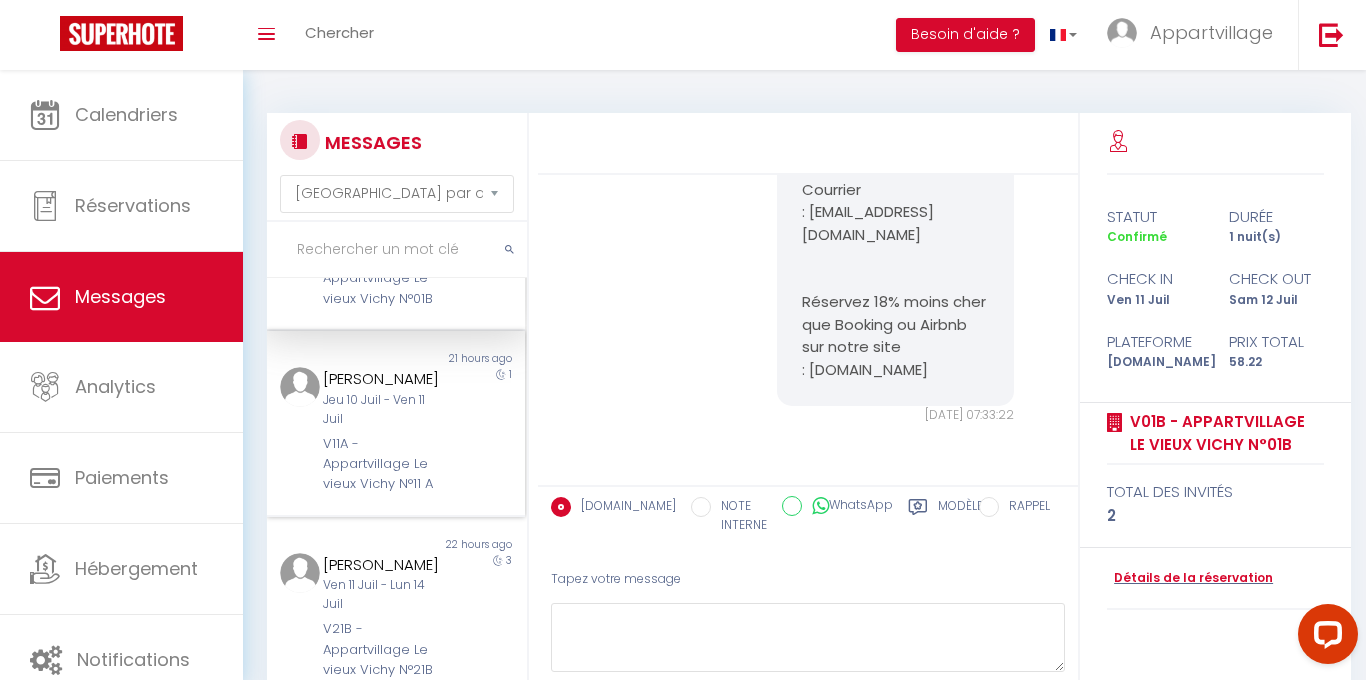 click on "Jeu 10 Juil - Ven 11 Juil" at bounding box center [385, 410] 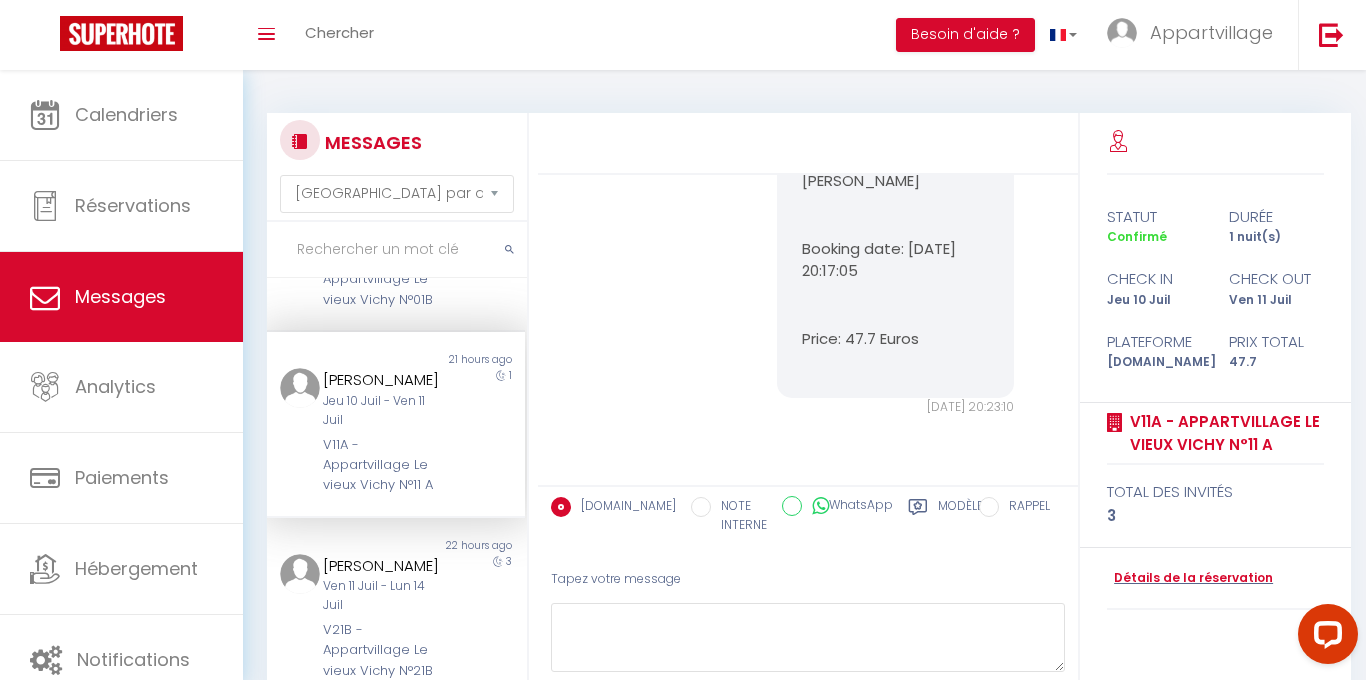 scroll, scrollTop: 13387, scrollLeft: 0, axis: vertical 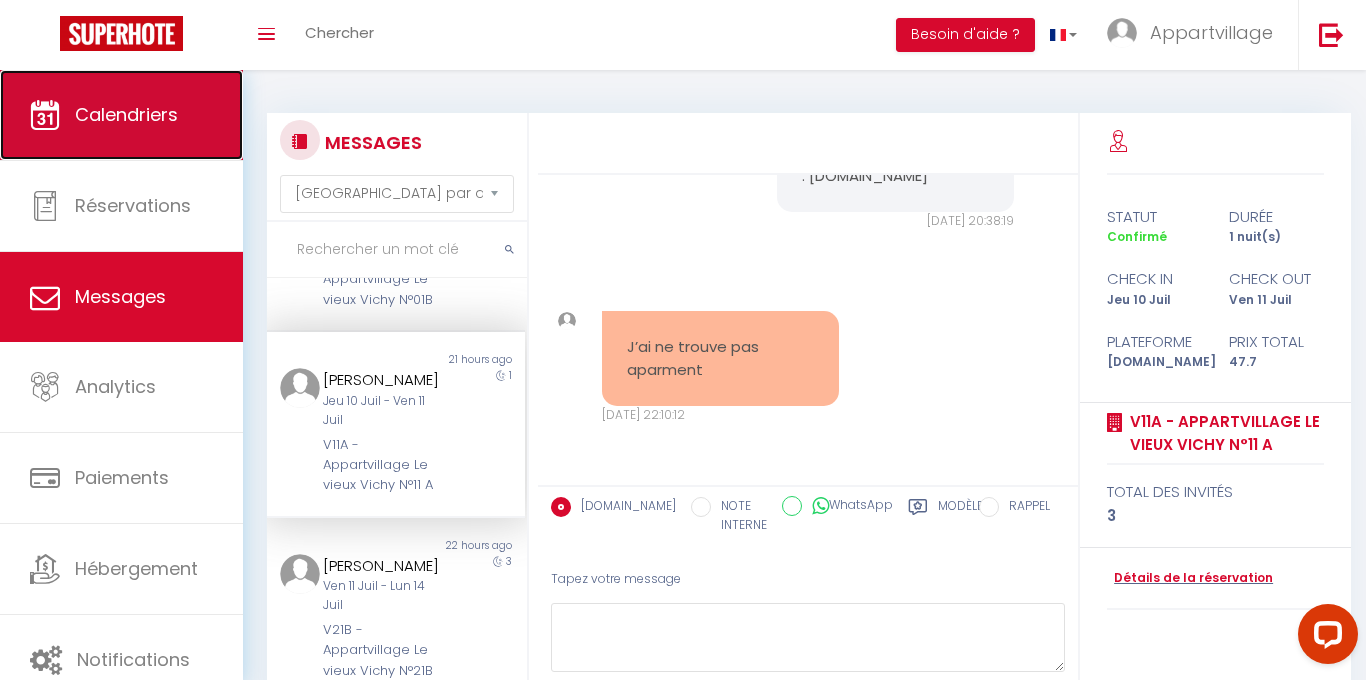 click on "Calendriers" at bounding box center (121, 115) 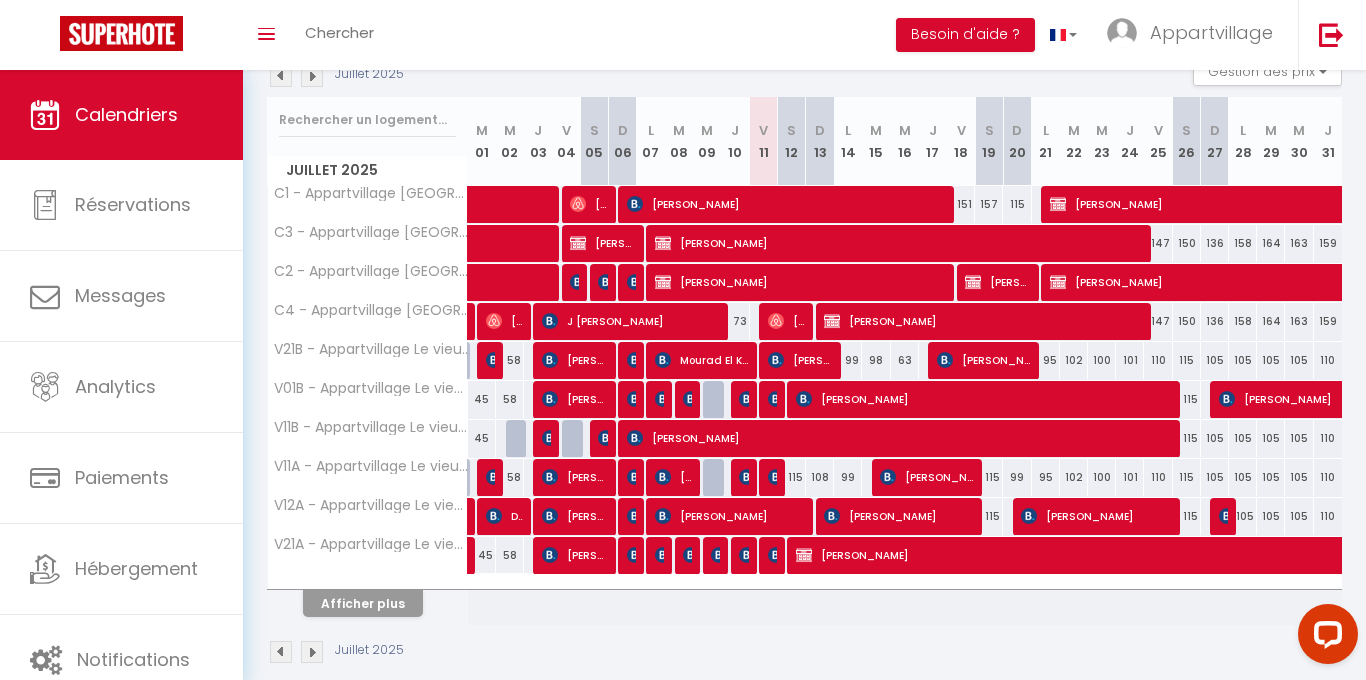 scroll, scrollTop: 259, scrollLeft: 0, axis: vertical 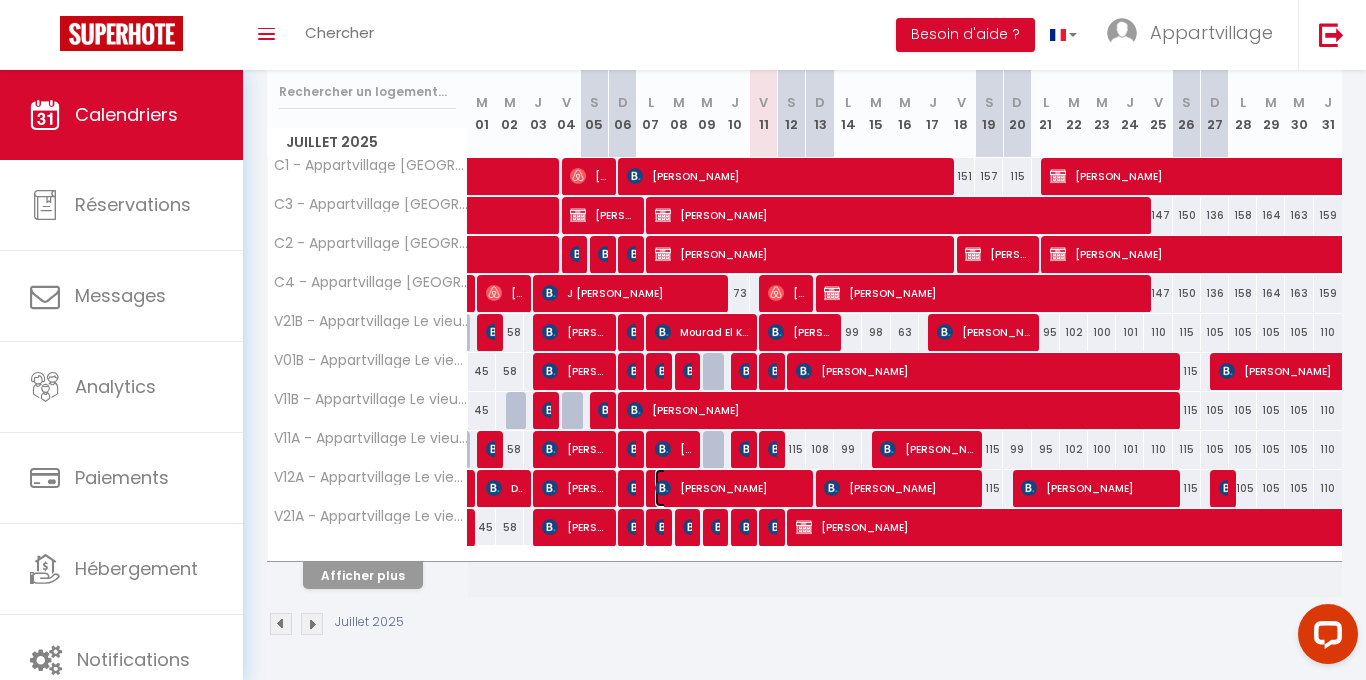 click on "[PERSON_NAME]" at bounding box center [729, 488] 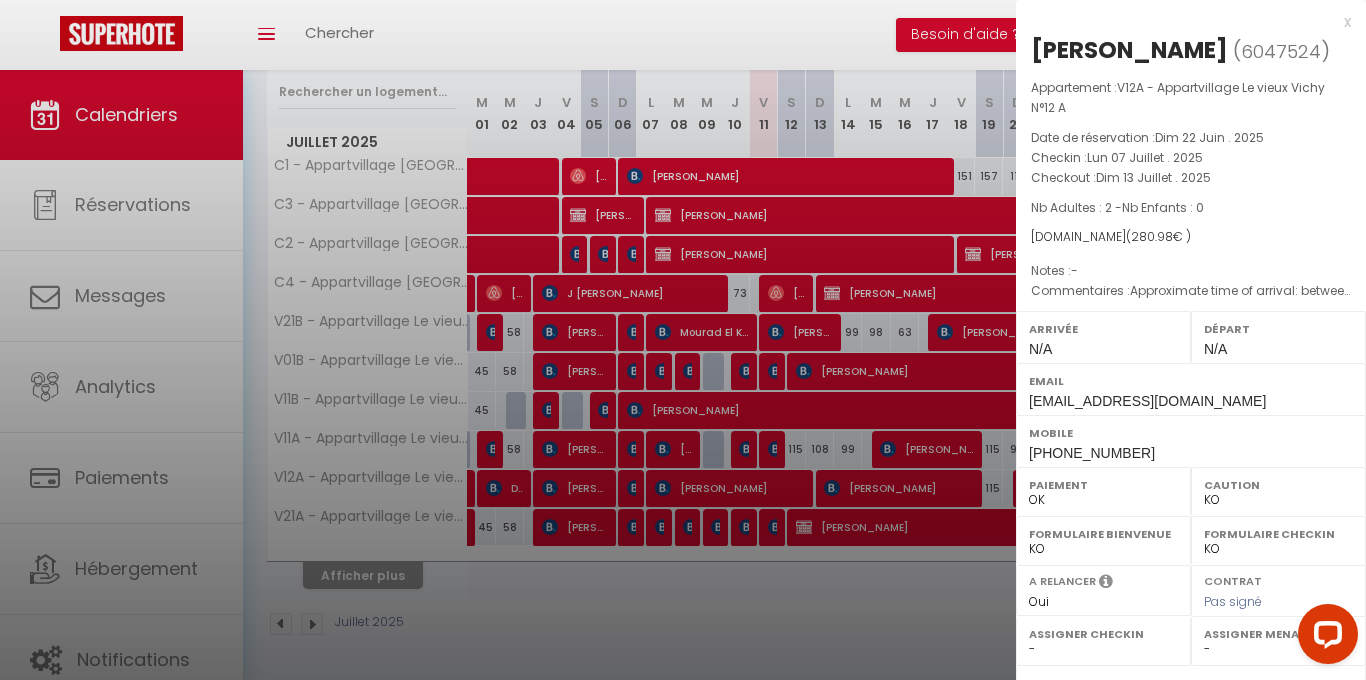 click on "x" at bounding box center (1183, 22) 